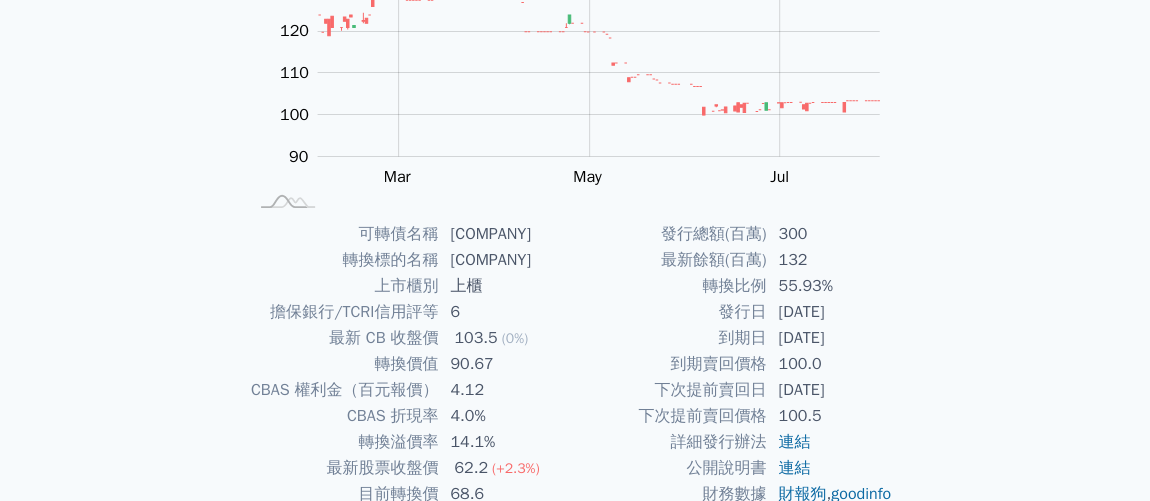 scroll, scrollTop: 424, scrollLeft: 0, axis: vertical 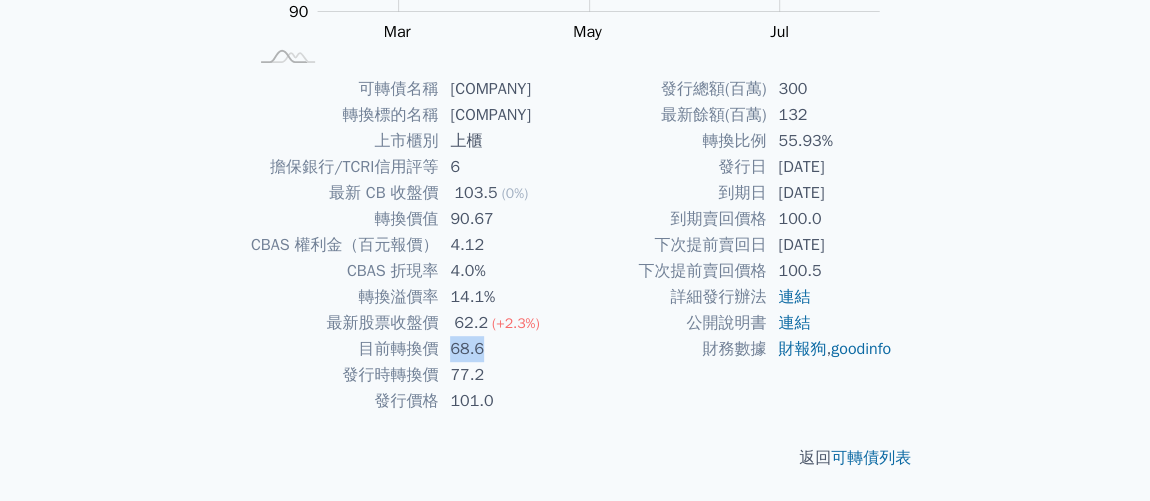 drag, startPoint x: 451, startPoint y: 345, endPoint x: 481, endPoint y: 345, distance: 30 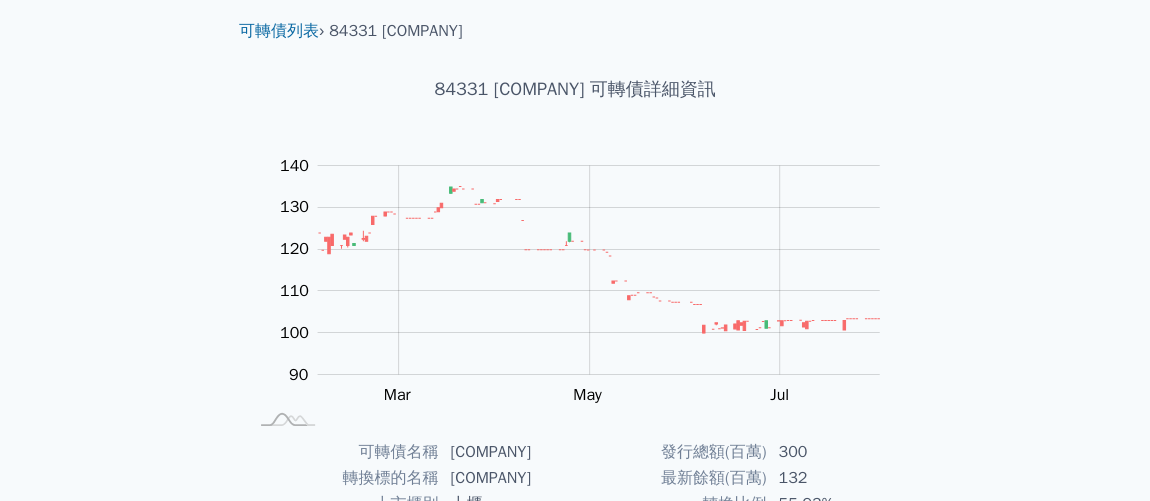 scroll, scrollTop: 0, scrollLeft: 0, axis: both 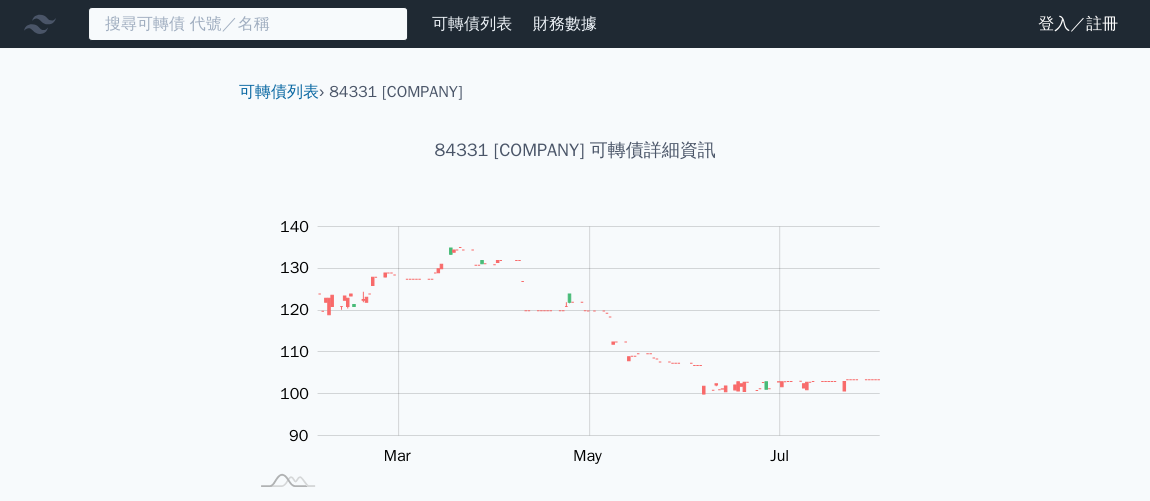 click at bounding box center [248, 24] 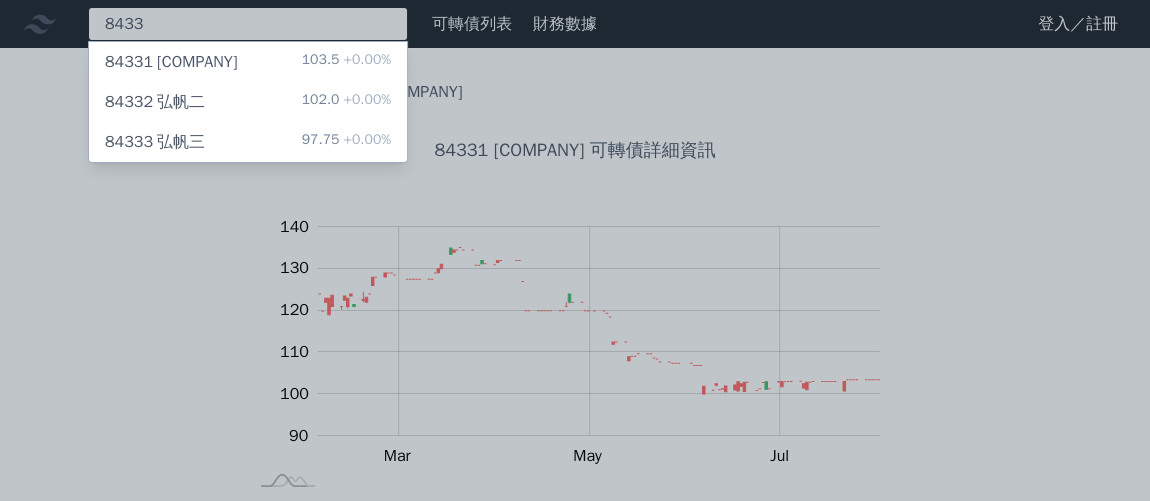 type on "8433" 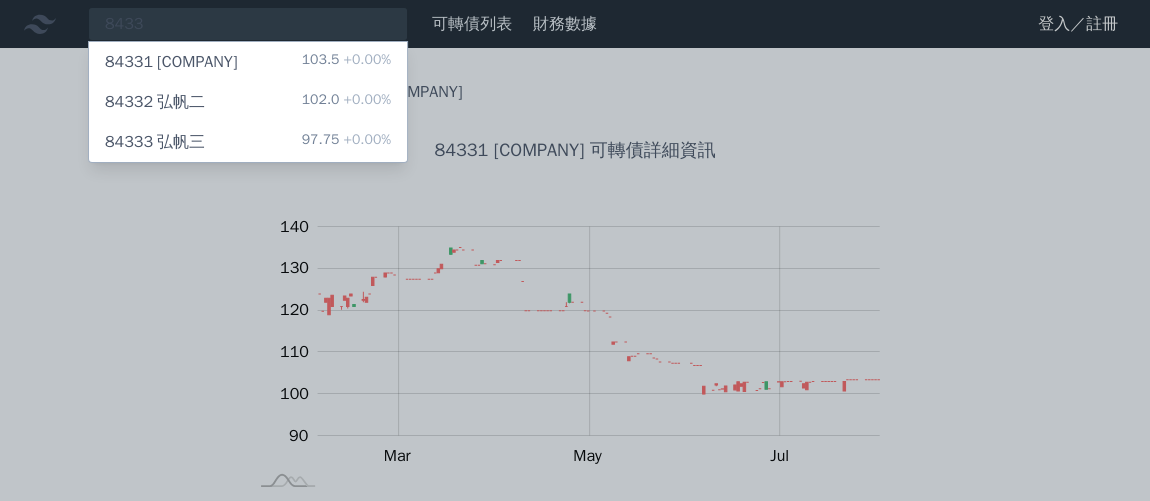 click on "84332 [COMPANY]" at bounding box center (155, 102) 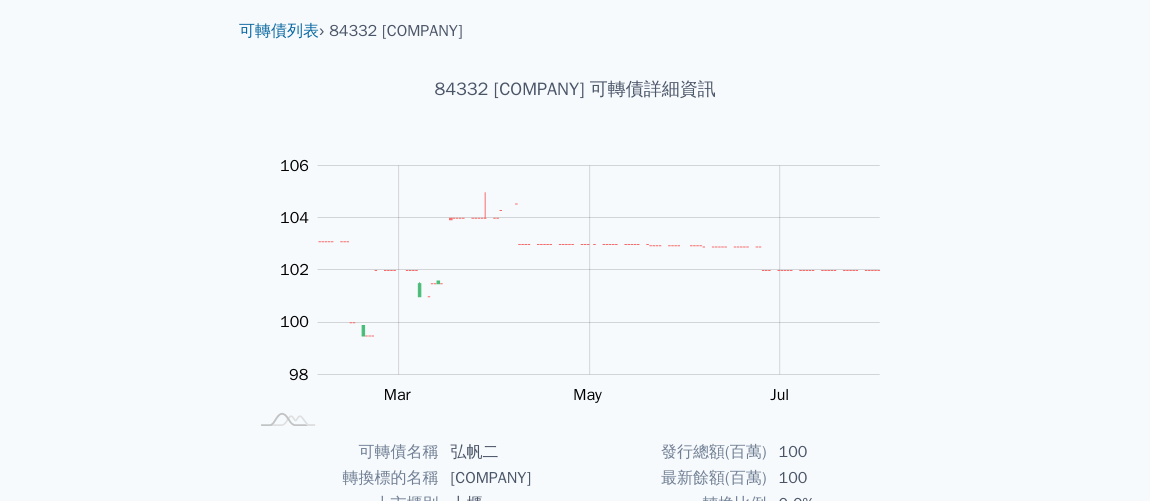 scroll, scrollTop: 0, scrollLeft: 0, axis: both 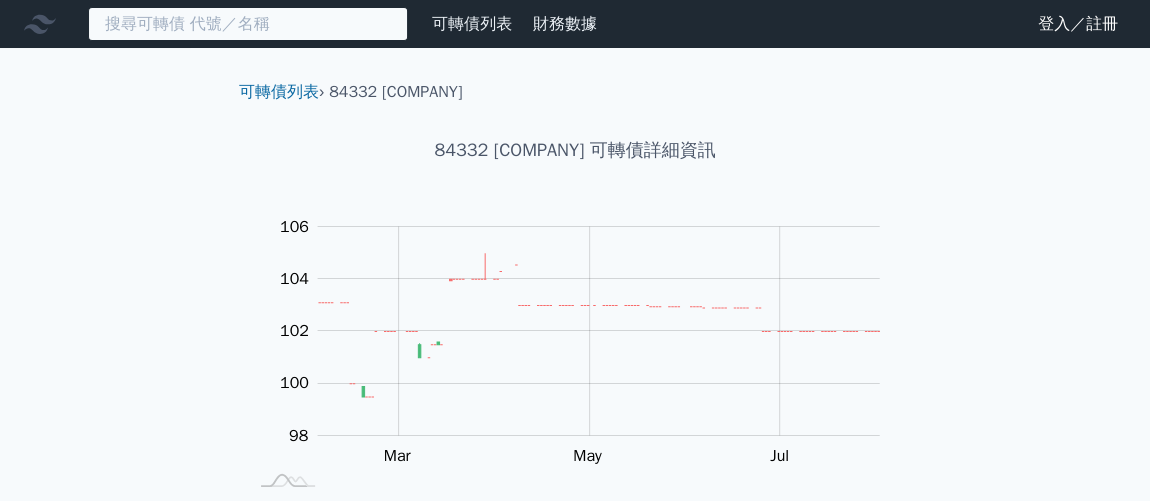 click at bounding box center (248, 24) 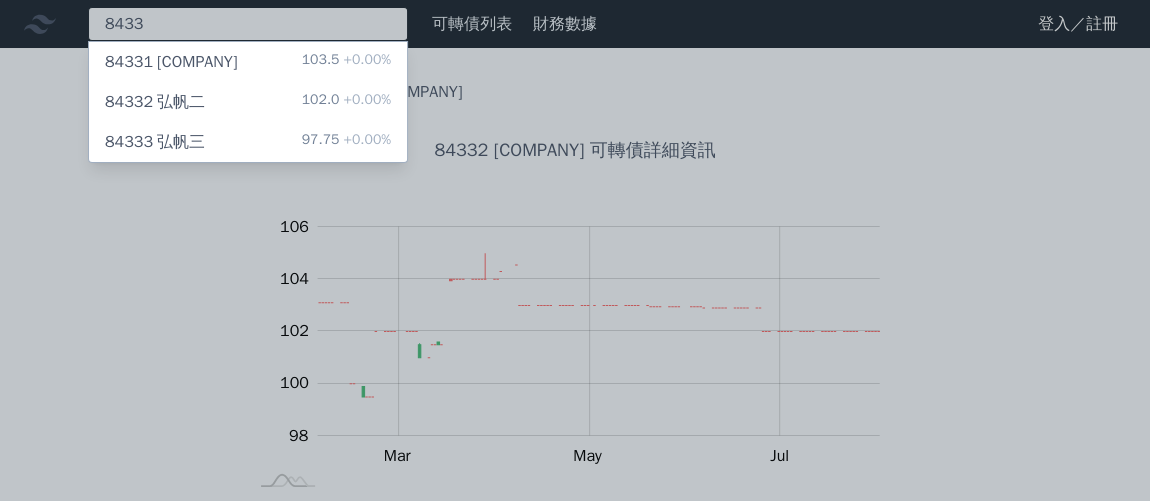 type on "8433" 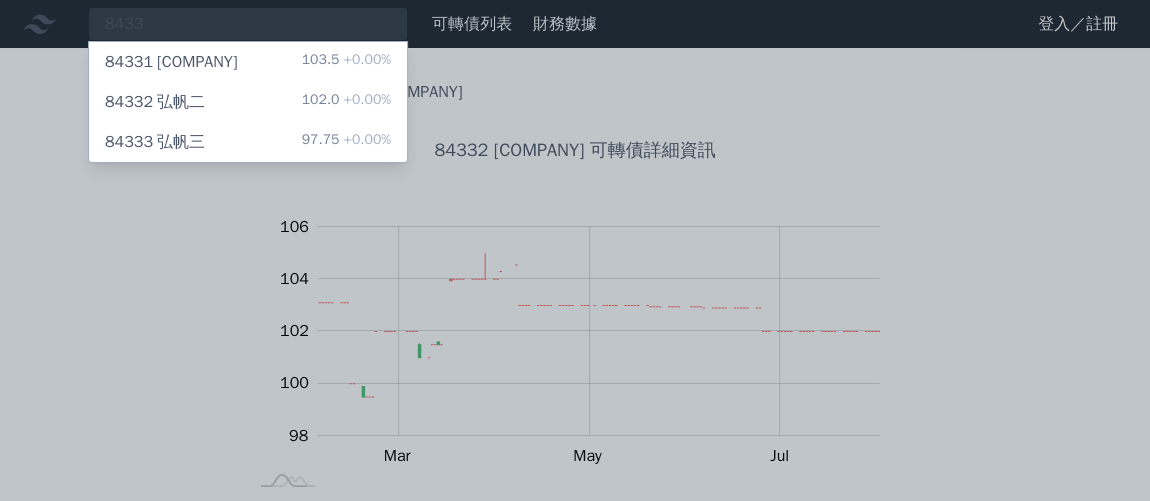 click on "84333 [COMPANY]
97.75 +0.00%" at bounding box center (248, 142) 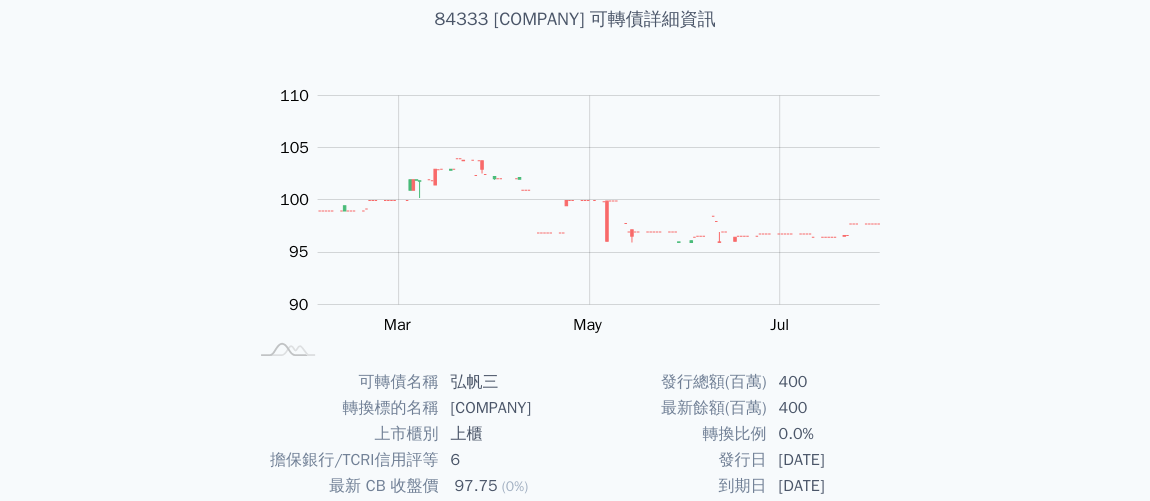 scroll, scrollTop: 0, scrollLeft: 0, axis: both 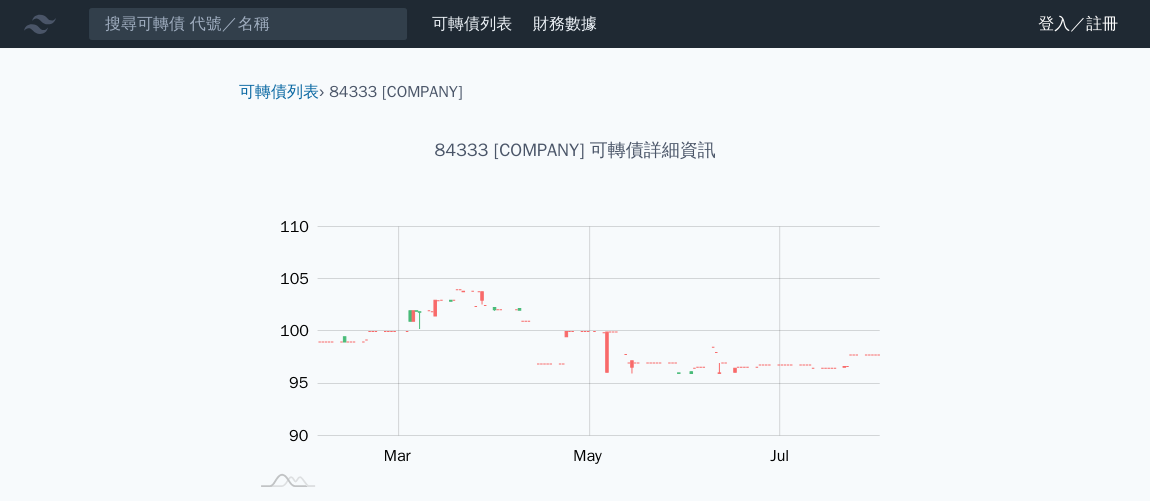 click on "可轉債列表" at bounding box center [472, 24] 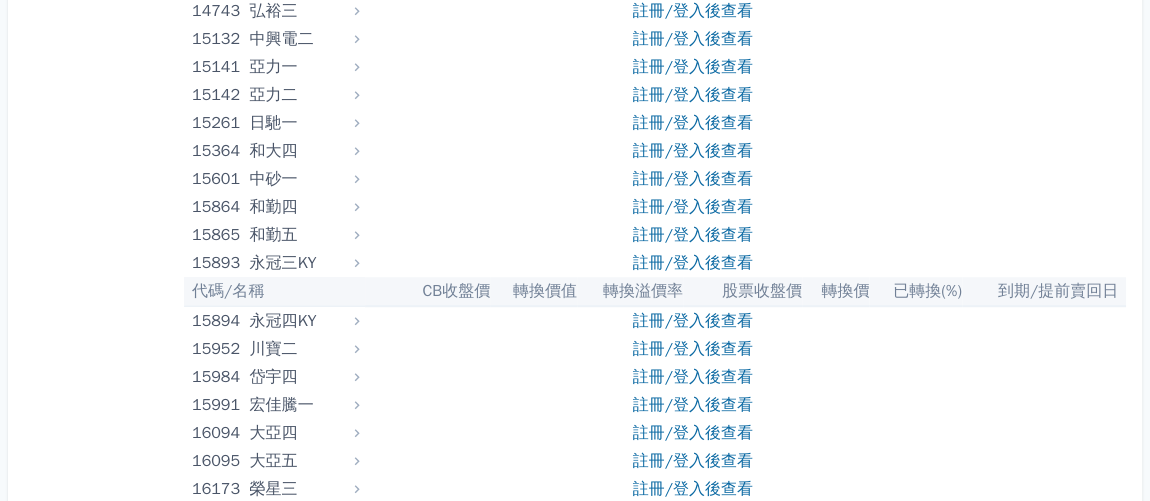 scroll, scrollTop: 636, scrollLeft: 0, axis: vertical 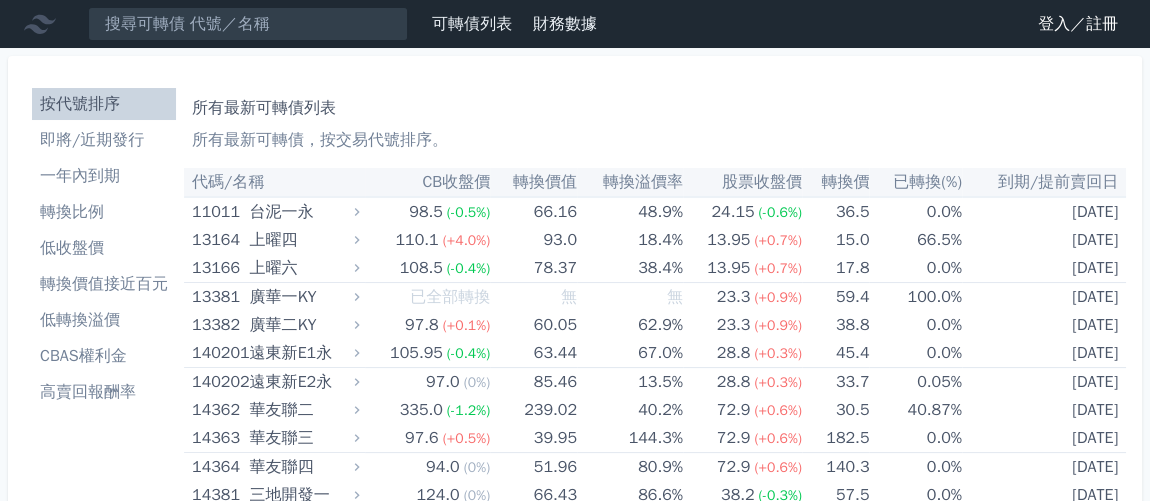 click on "登入／註冊" at bounding box center (1078, 24) 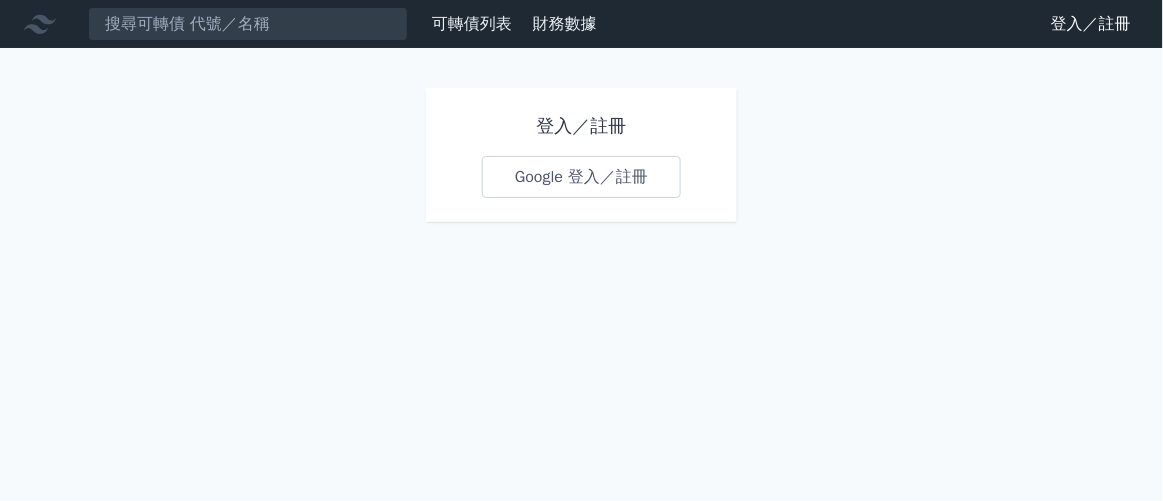 click on "Google 登入／註冊" at bounding box center [581, 177] 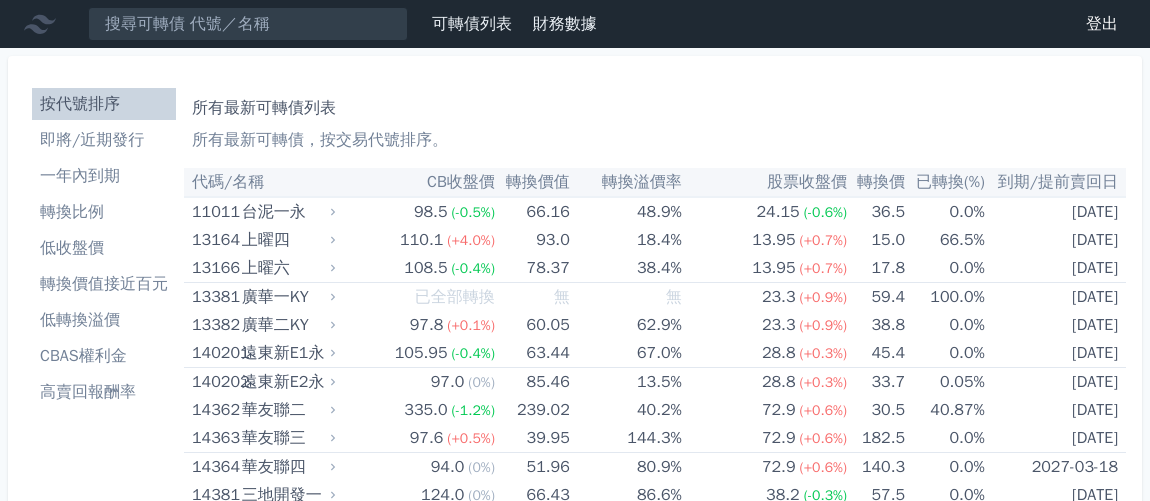 scroll, scrollTop: 0, scrollLeft: 0, axis: both 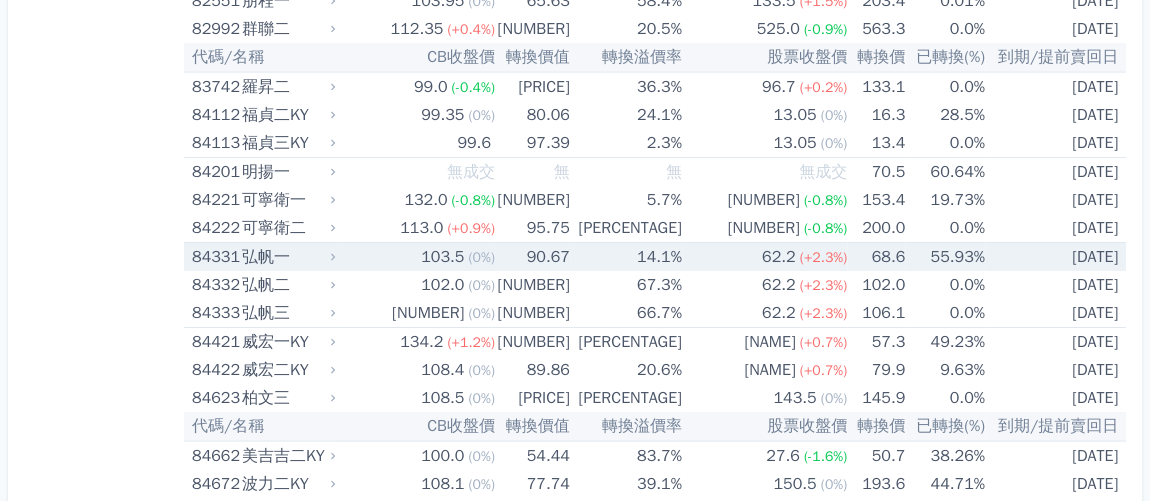 click on "[PRICE] ([PERCENTAGE])" at bounding box center [416, 257] 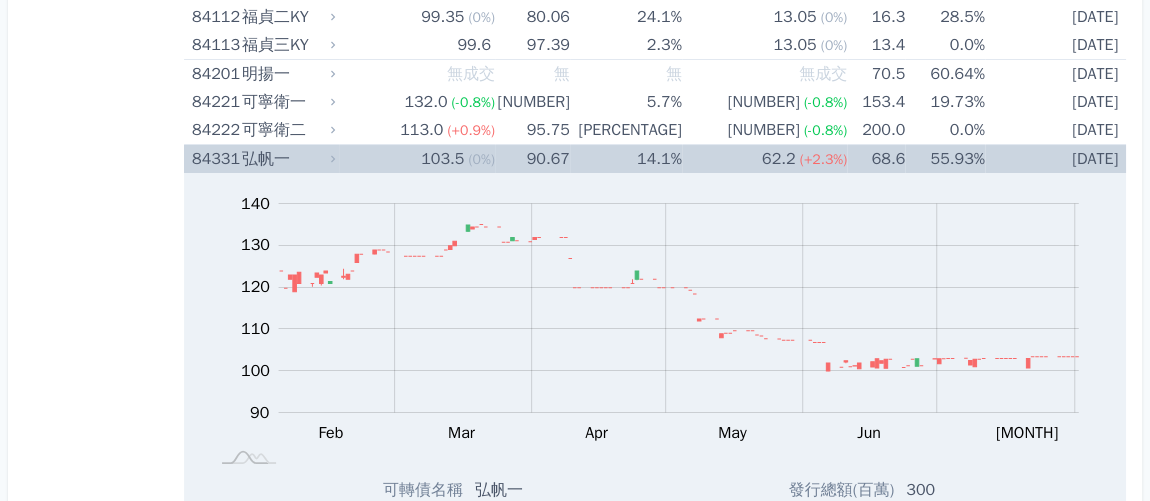 scroll, scrollTop: 11195, scrollLeft: 0, axis: vertical 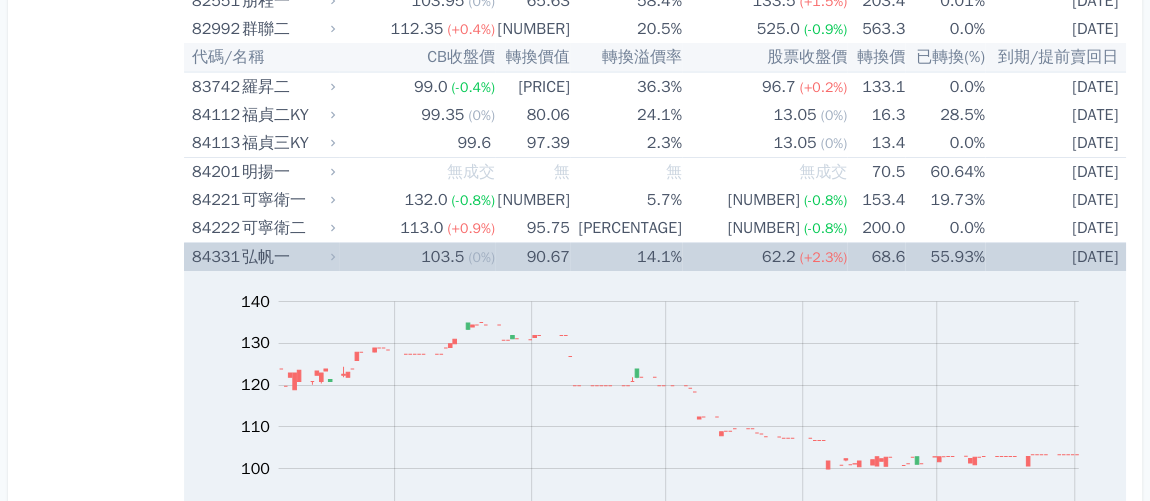 click 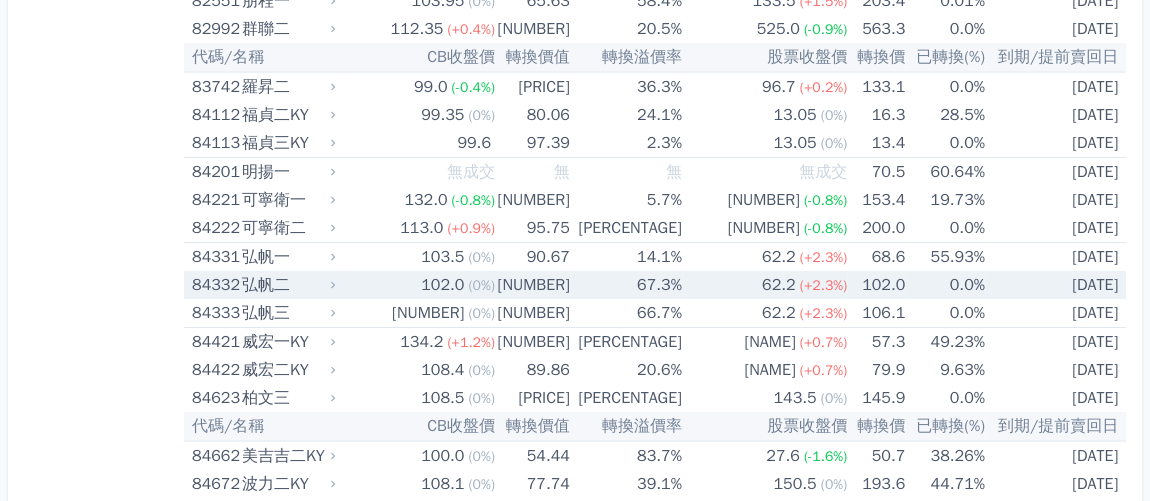 click 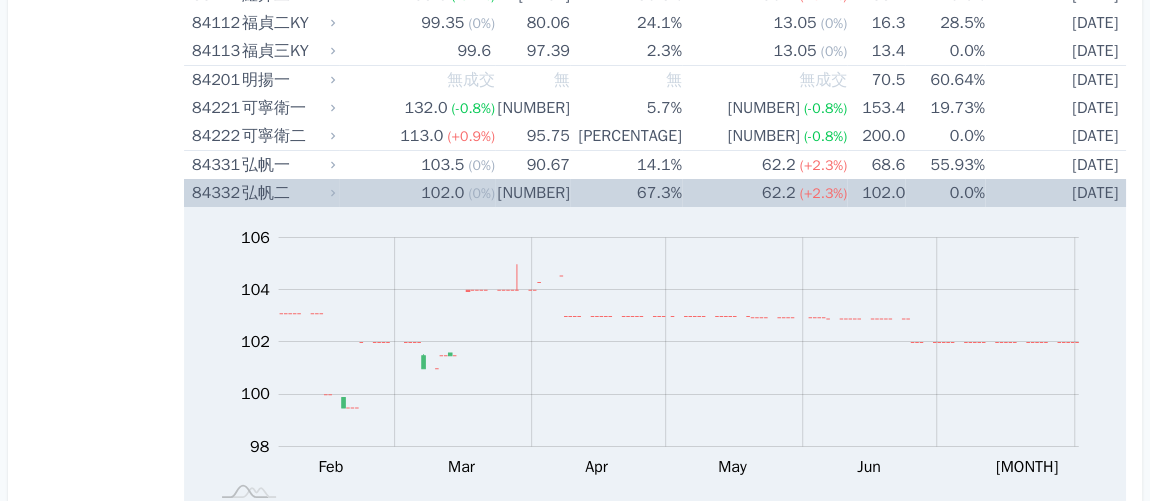scroll, scrollTop: 11286, scrollLeft: 0, axis: vertical 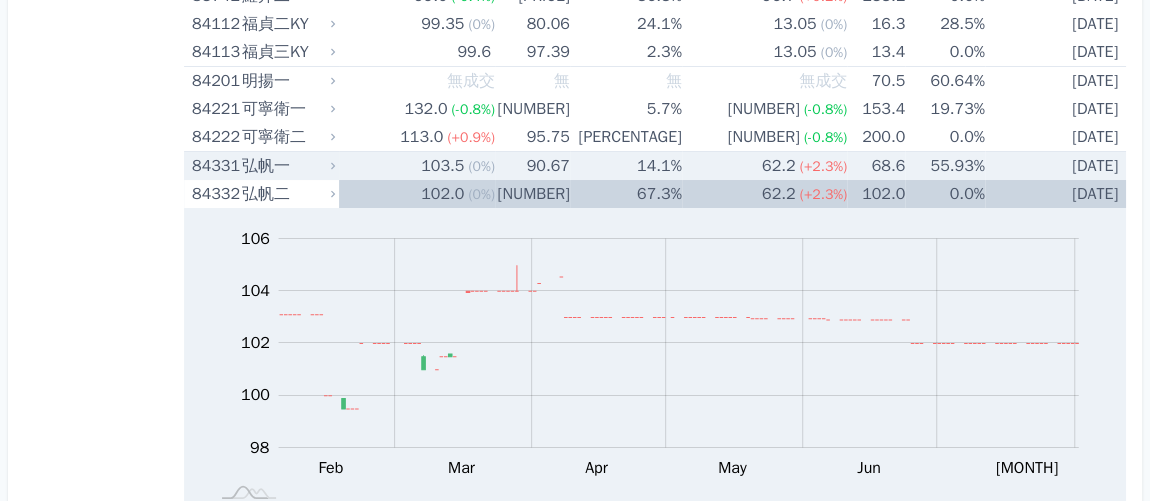 click 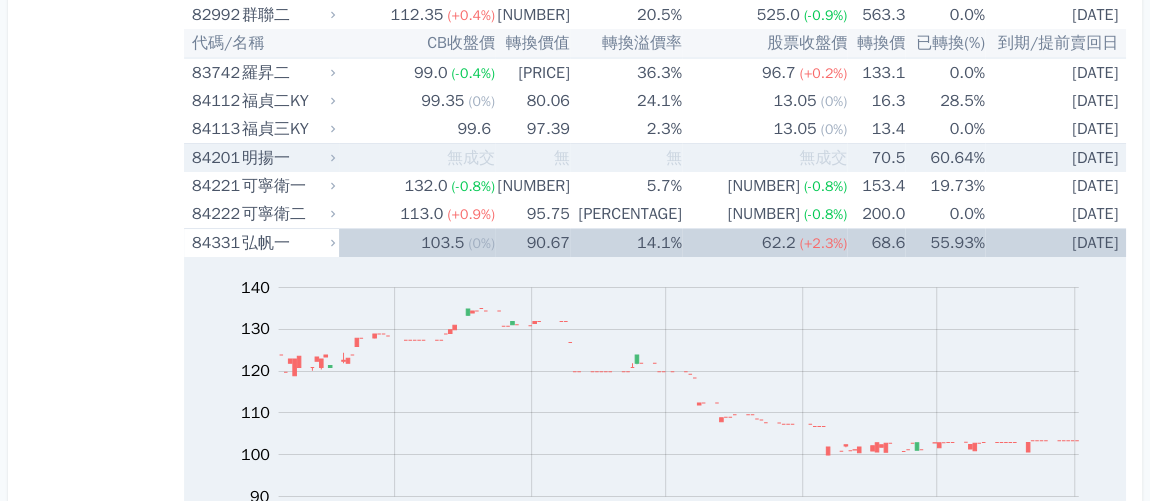 scroll, scrollTop: 11195, scrollLeft: 0, axis: vertical 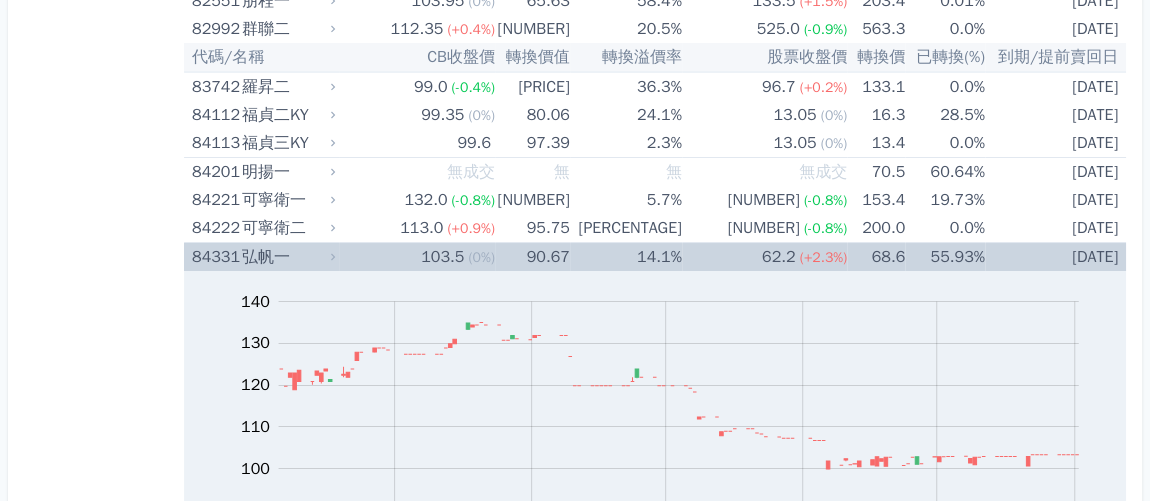 click on "弘帆一" at bounding box center (287, 257) 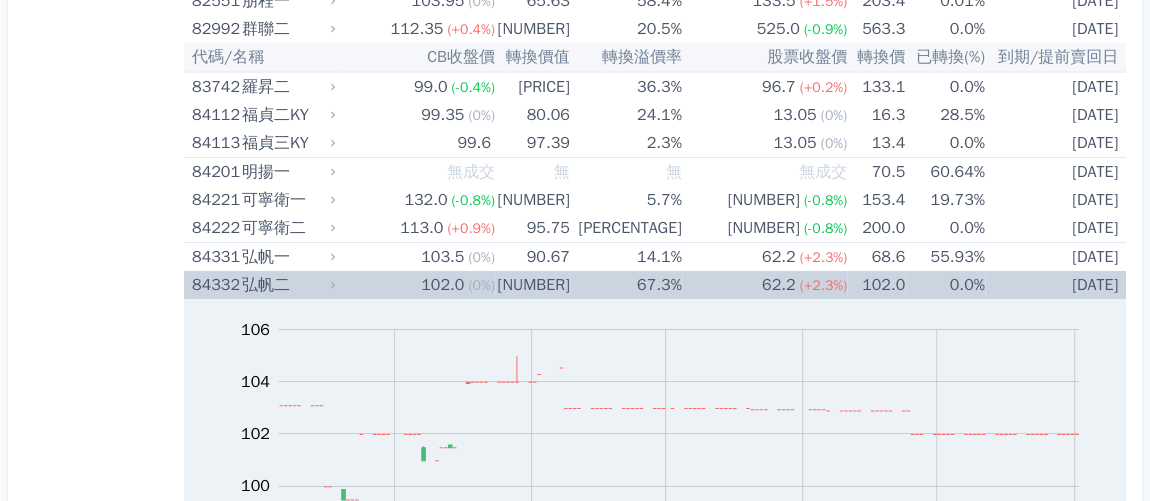 click on "弘帆二" at bounding box center [287, 285] 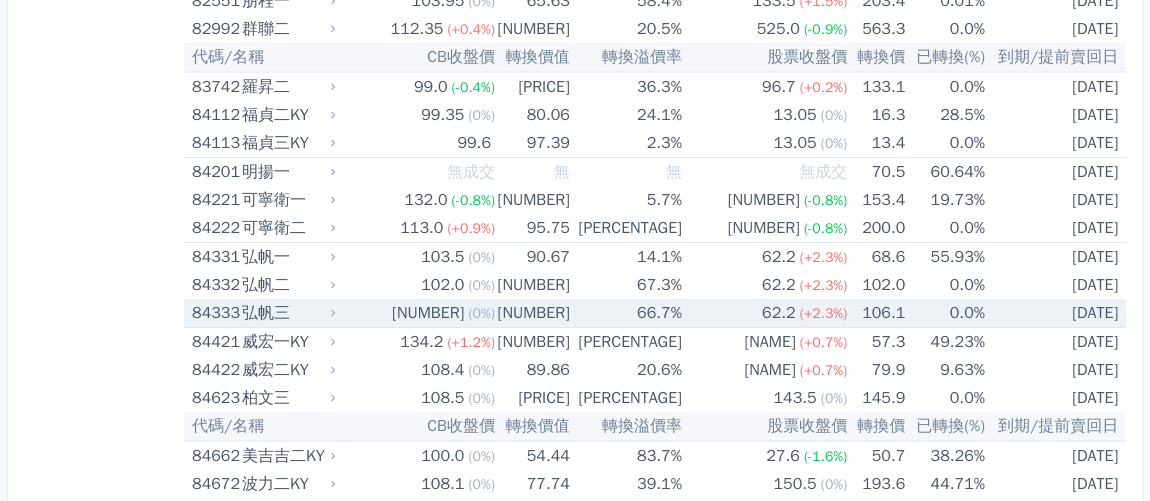 click on "弘帆三" at bounding box center [287, 313] 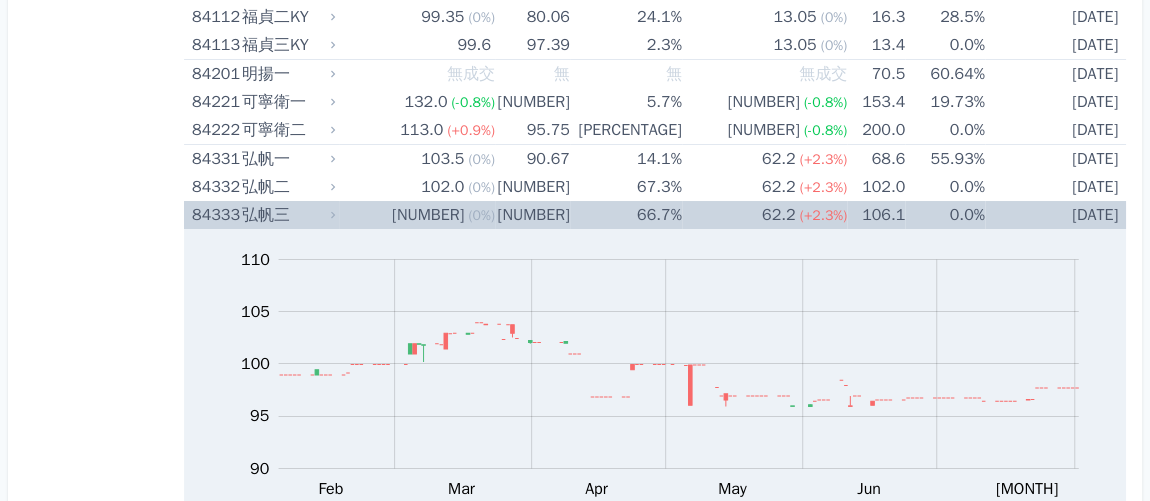 scroll, scrollTop: 11286, scrollLeft: 0, axis: vertical 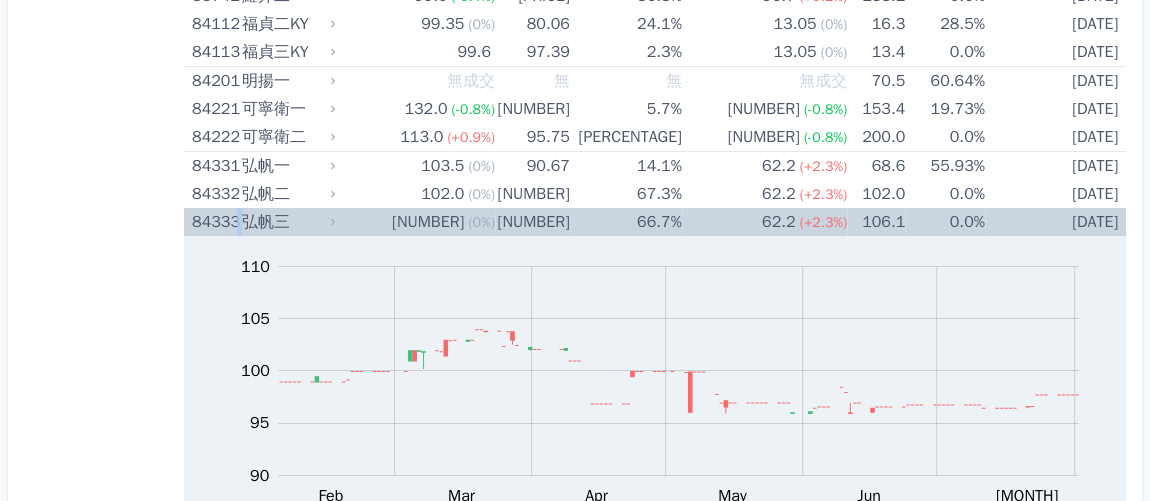 click on "84333
[COMPANY]" at bounding box center [259, 222] 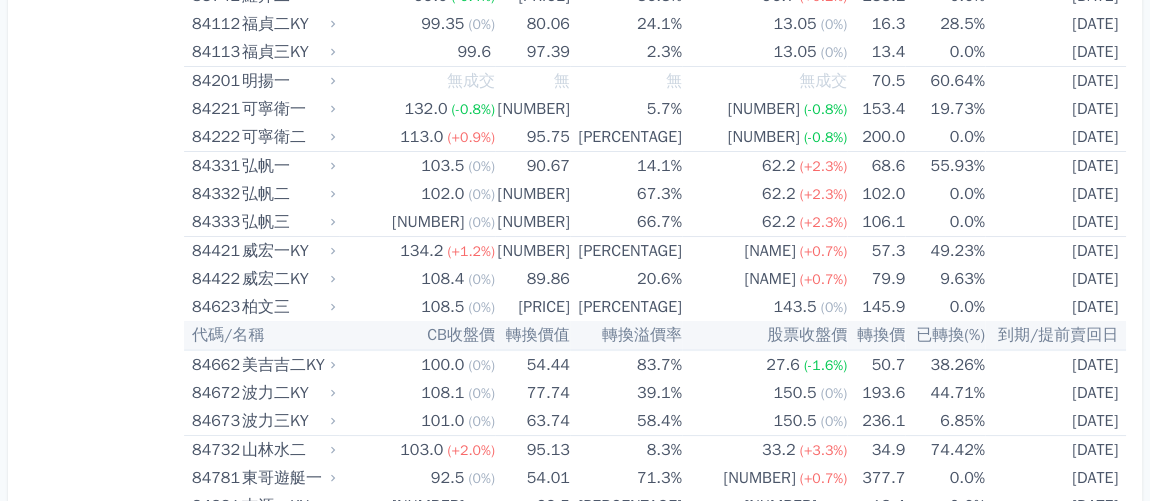 click on "按代號排序
即將/近期發行
一年內到期
轉換比例
低收盤價
轉換價值接近百元
低轉換溢價
CBAS權利金
高賣回報酬率" at bounding box center (104, -5074) 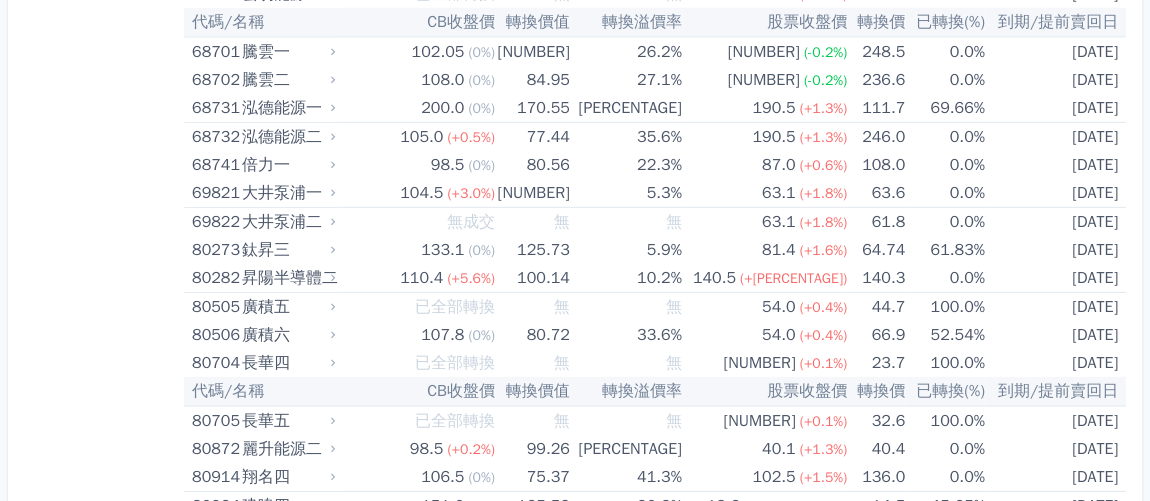 scroll, scrollTop: 10467, scrollLeft: 0, axis: vertical 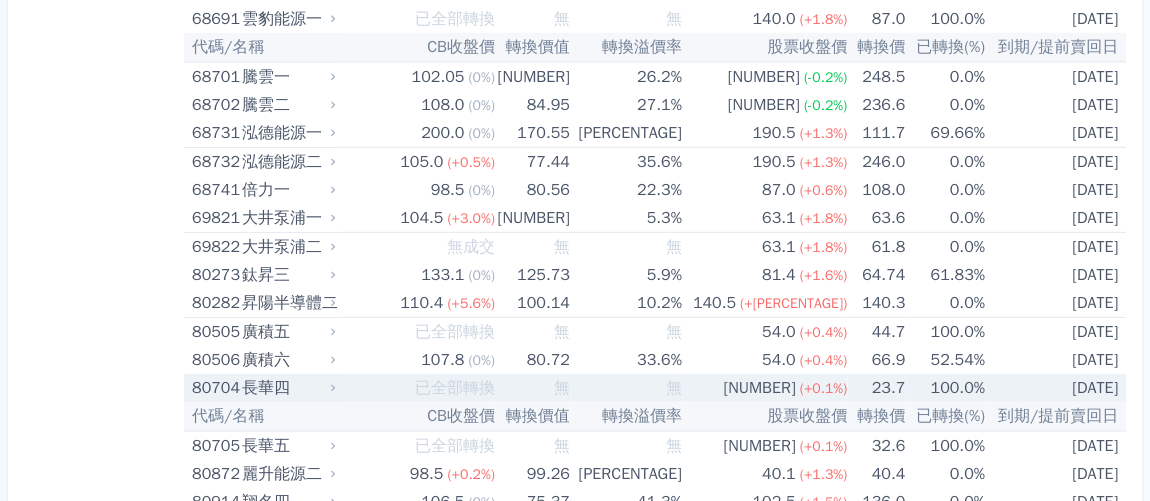 click on "無" at bounding box center [532, 388] 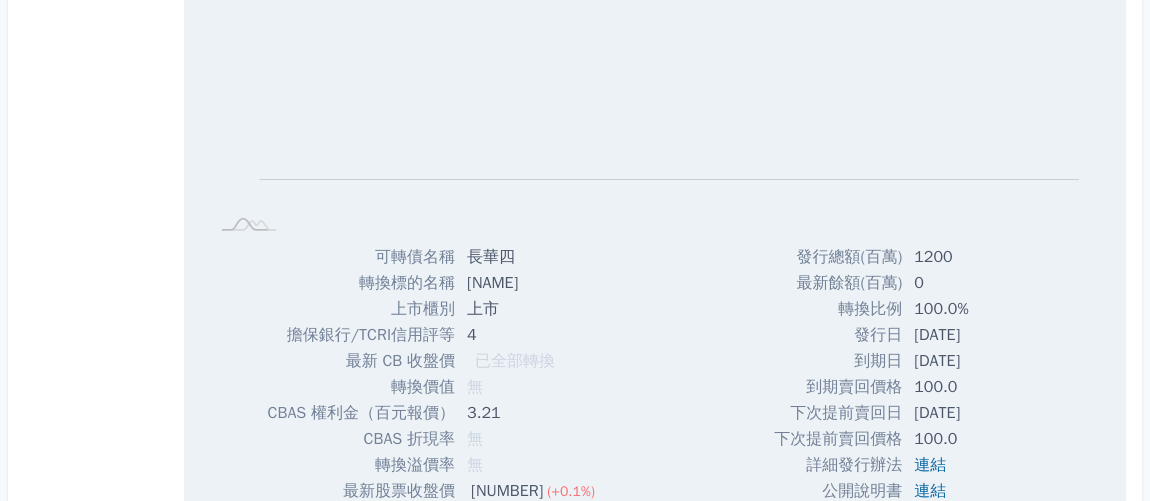scroll, scrollTop: 10649, scrollLeft: 0, axis: vertical 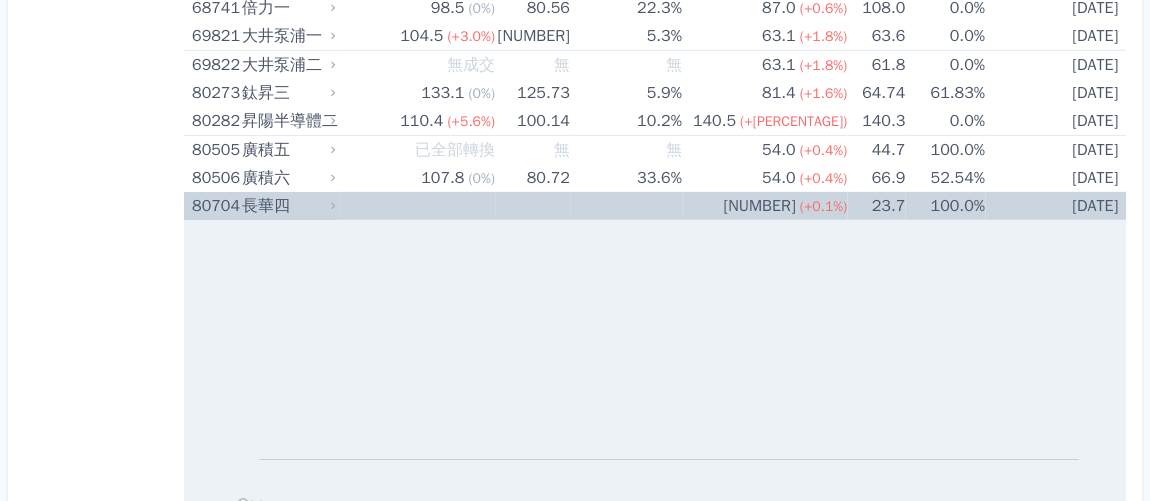 click on "已全部轉換" at bounding box center (455, 206) 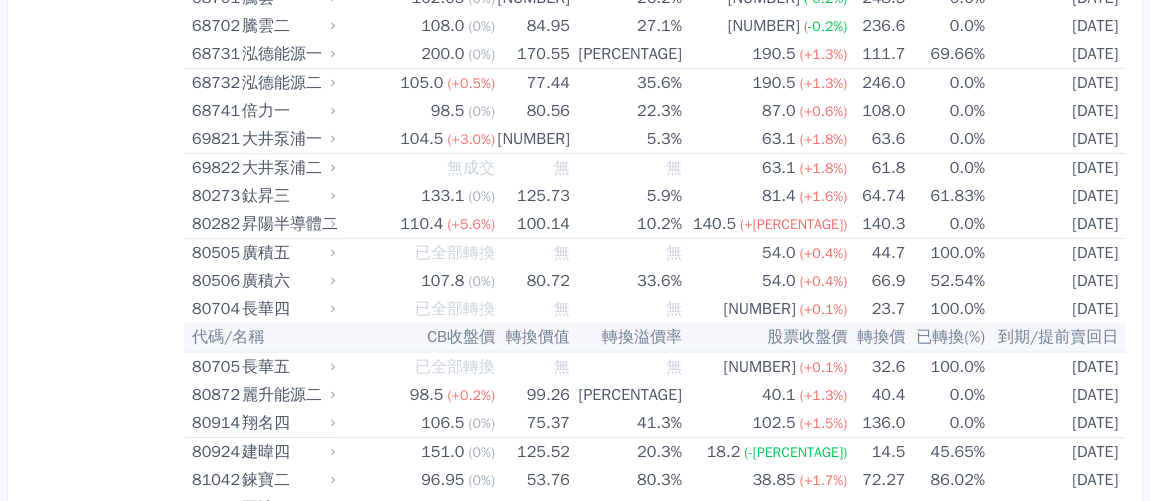 scroll, scrollTop: 10286, scrollLeft: 0, axis: vertical 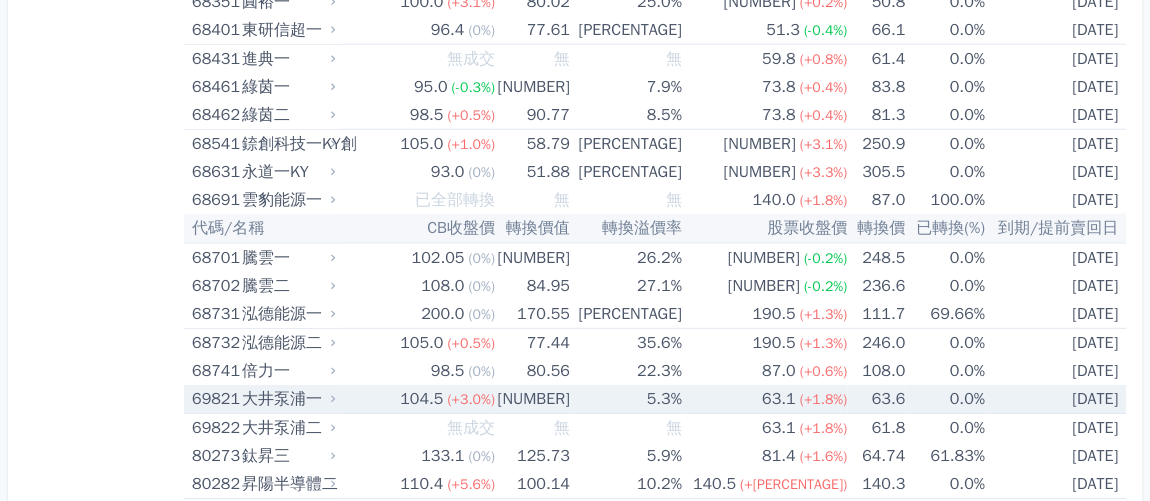 click on "(+3.0%)" at bounding box center [471, 399] 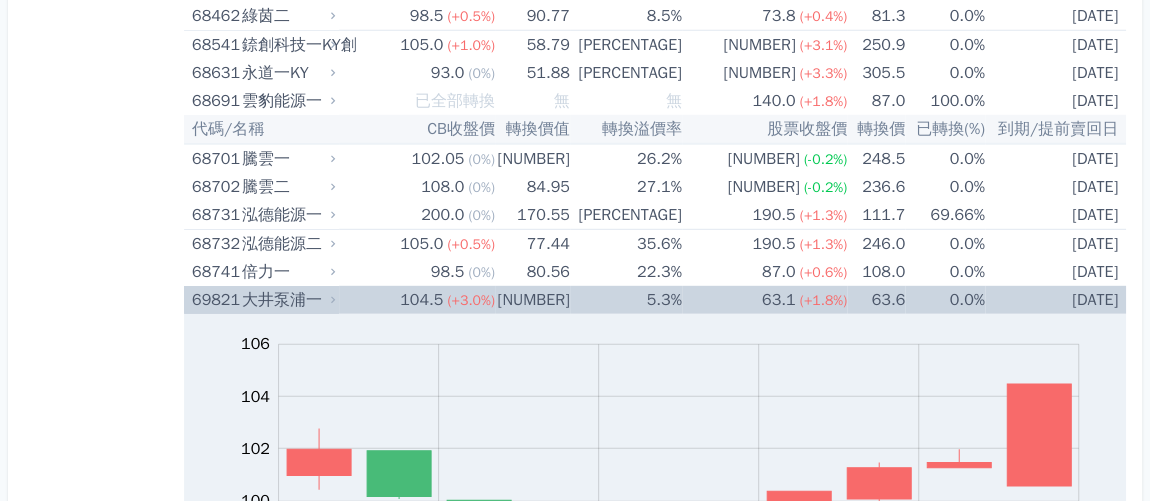 scroll, scrollTop: 10376, scrollLeft: 0, axis: vertical 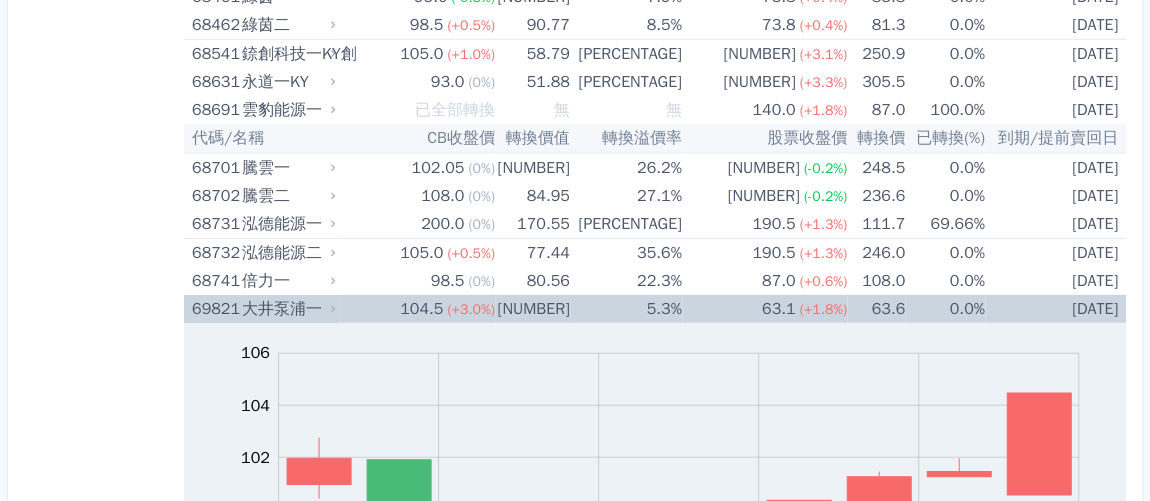click on "[NUMBER]" at bounding box center [532, 309] 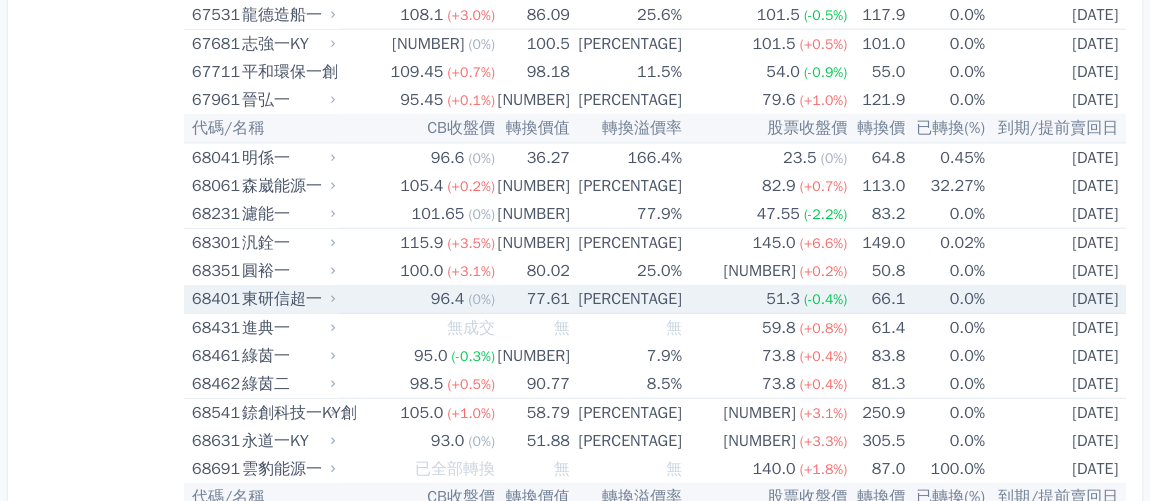scroll, scrollTop: 10013, scrollLeft: 0, axis: vertical 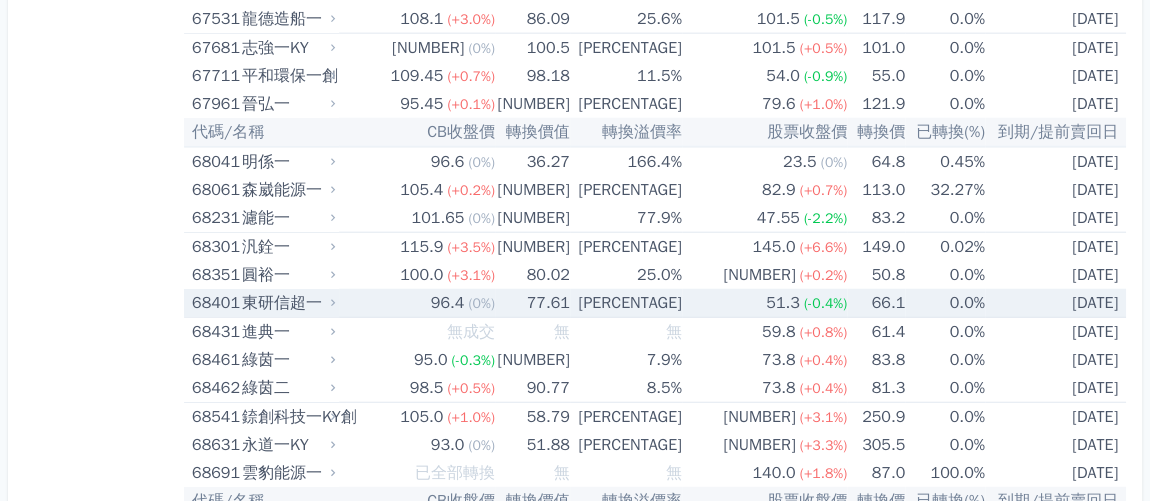 click on "(0%)" at bounding box center (481, 303) 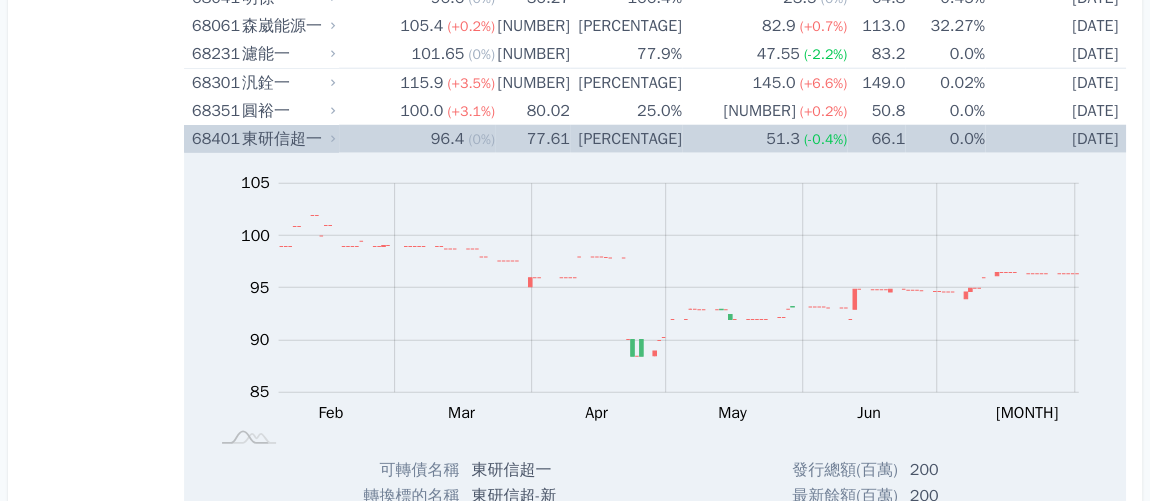 scroll, scrollTop: 10467, scrollLeft: 0, axis: vertical 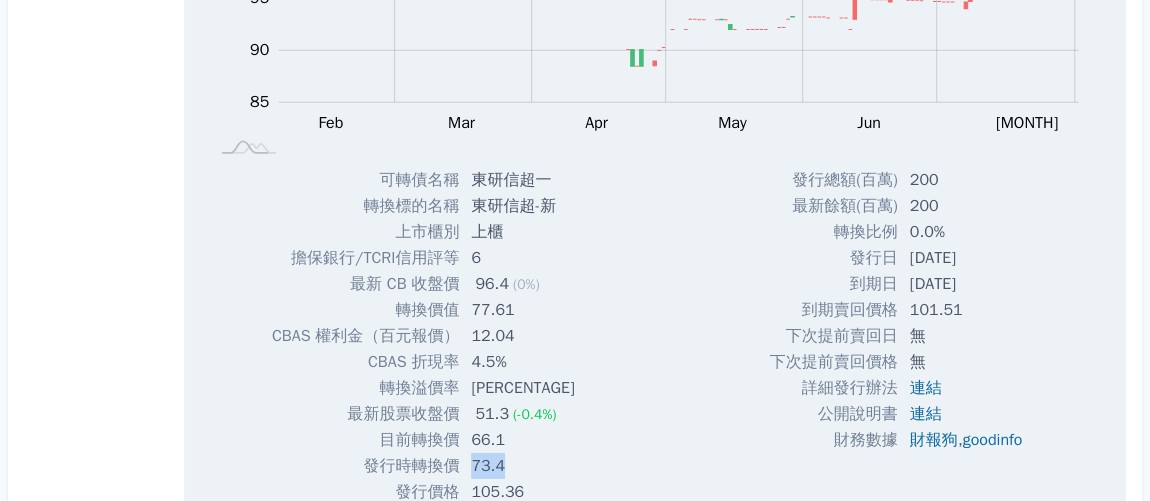 drag, startPoint x: 476, startPoint y: 427, endPoint x: 506, endPoint y: 426, distance: 30.016663 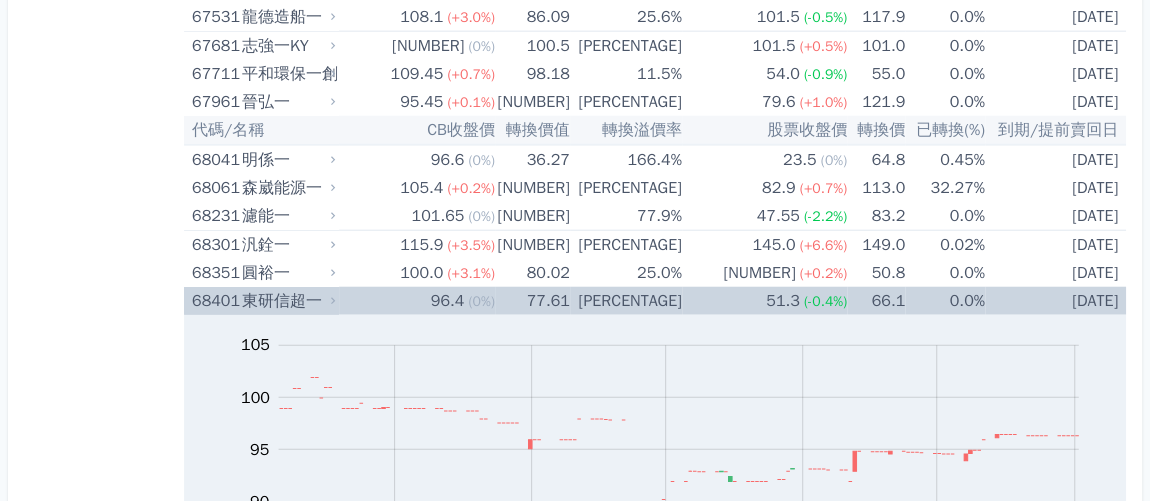 scroll, scrollTop: 10013, scrollLeft: 0, axis: vertical 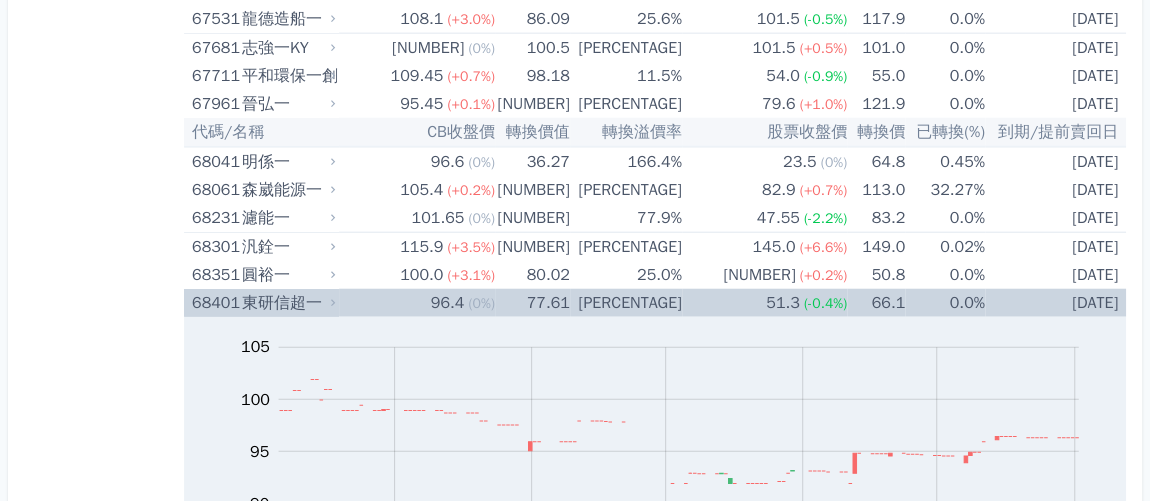 click on "77.61" at bounding box center [532, 303] 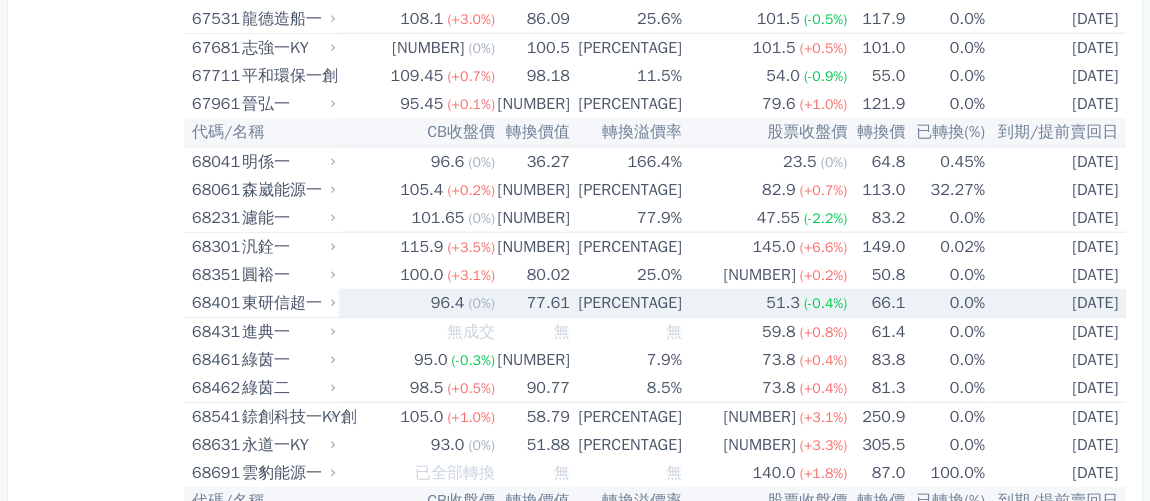 click on "77.61" at bounding box center (532, 303) 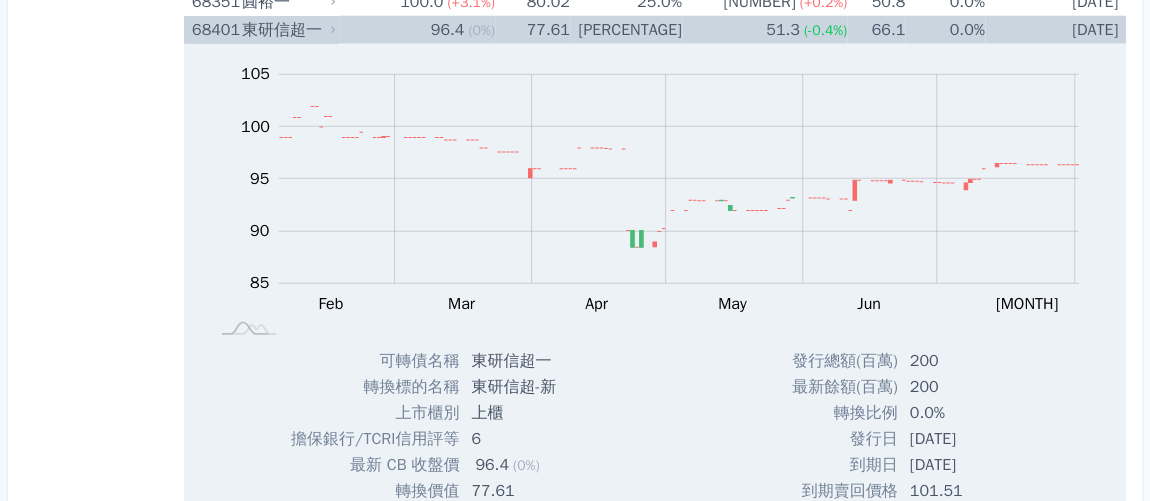 scroll, scrollTop: 10013, scrollLeft: 0, axis: vertical 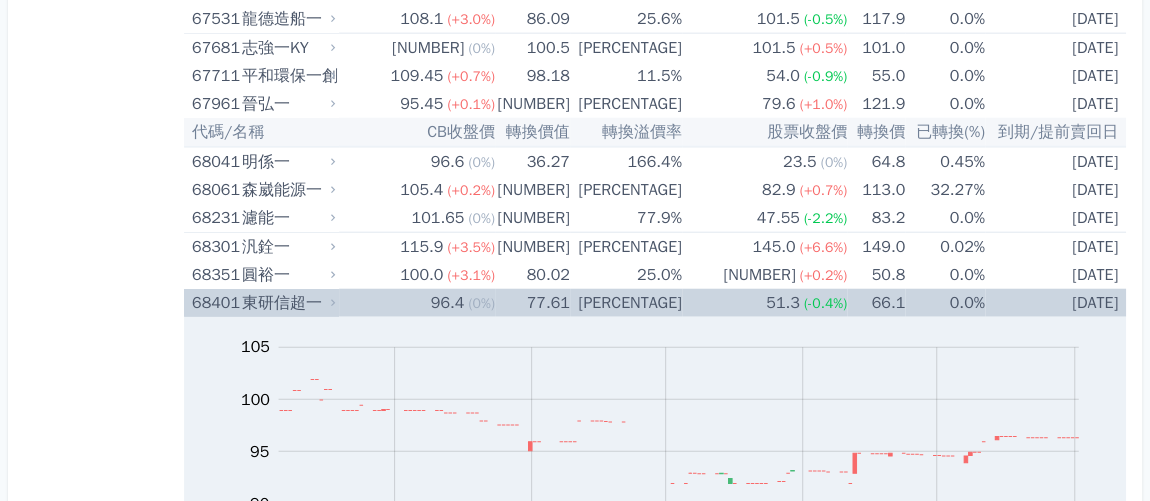 click on "77.61" at bounding box center [532, 303] 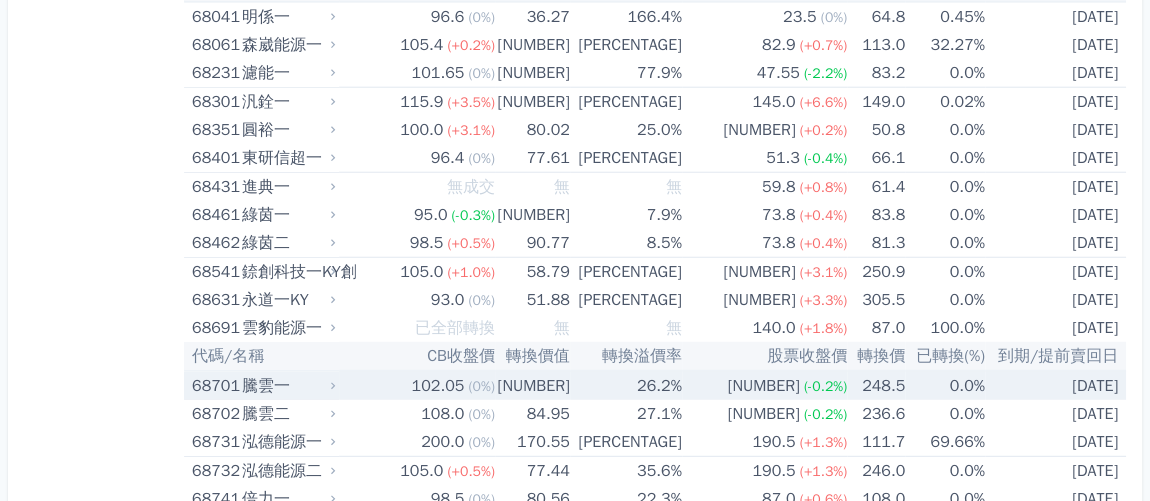 scroll, scrollTop: 10195, scrollLeft: 0, axis: vertical 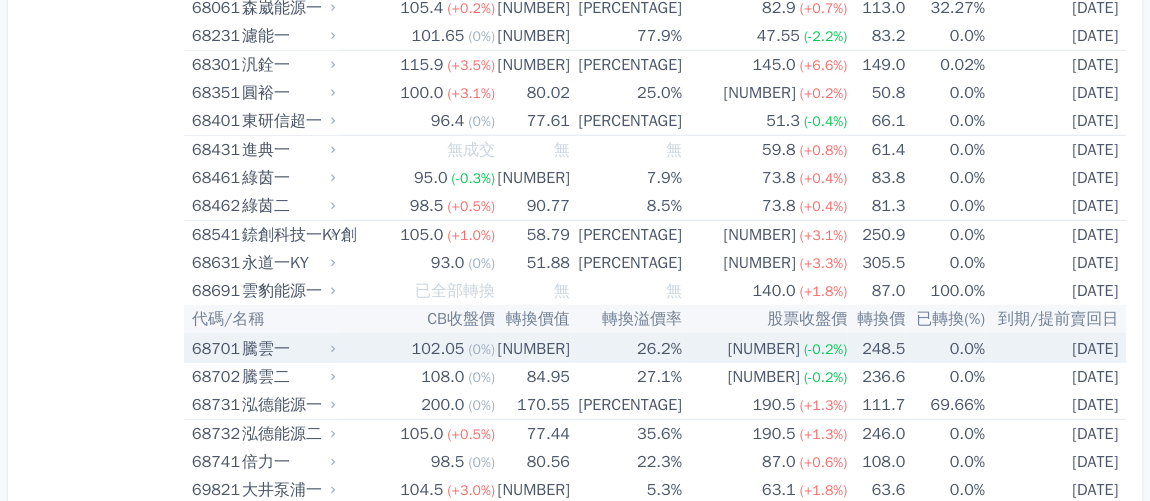 click 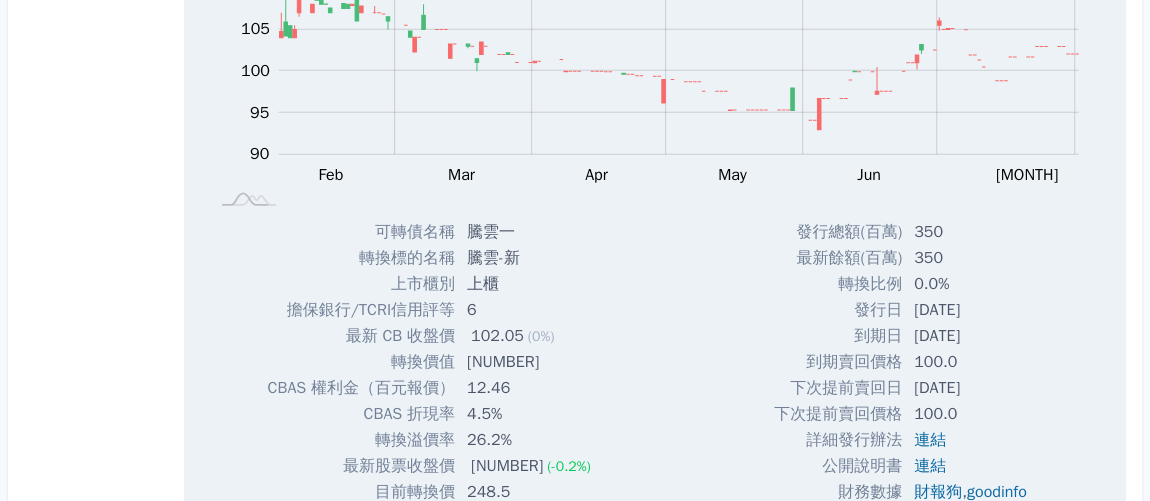 scroll, scrollTop: 10376, scrollLeft: 0, axis: vertical 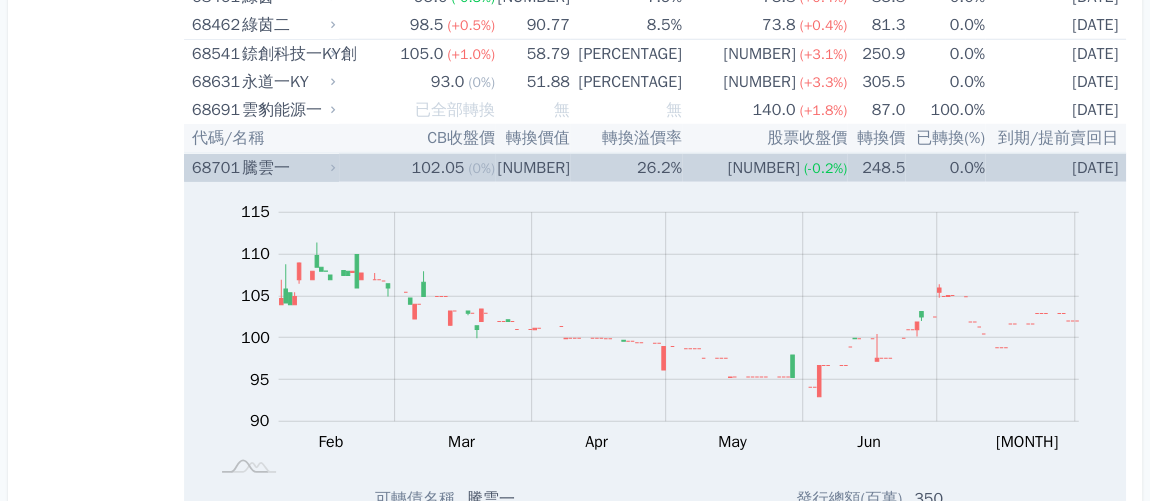 click on "騰雲一" at bounding box center (287, 168) 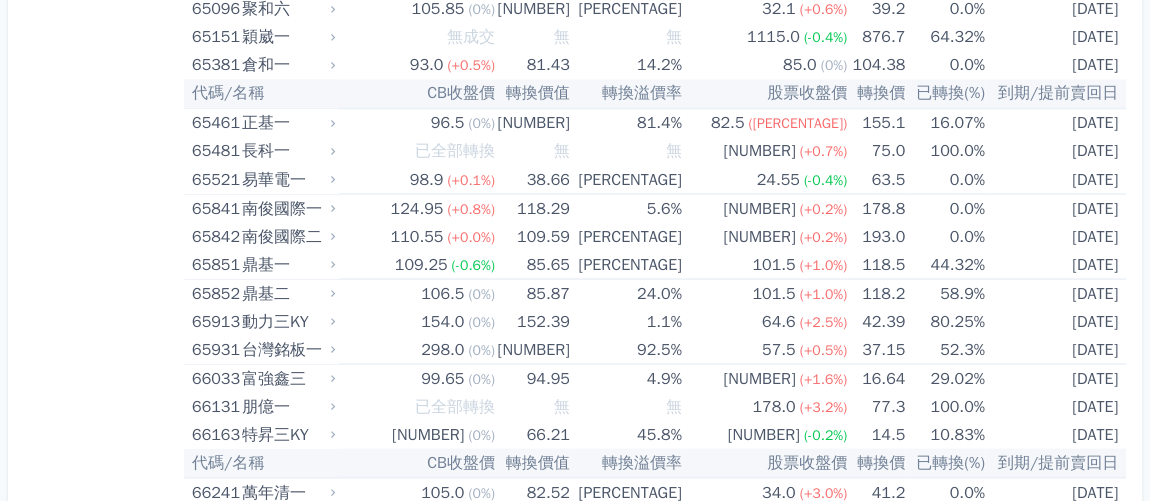 scroll, scrollTop: 9286, scrollLeft: 0, axis: vertical 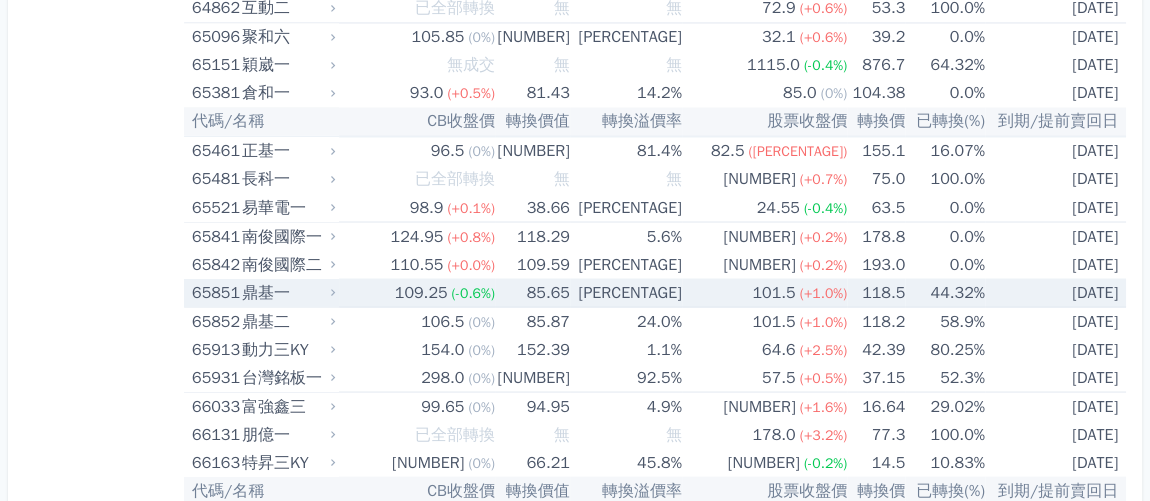 click on "109.25" at bounding box center [421, 292] 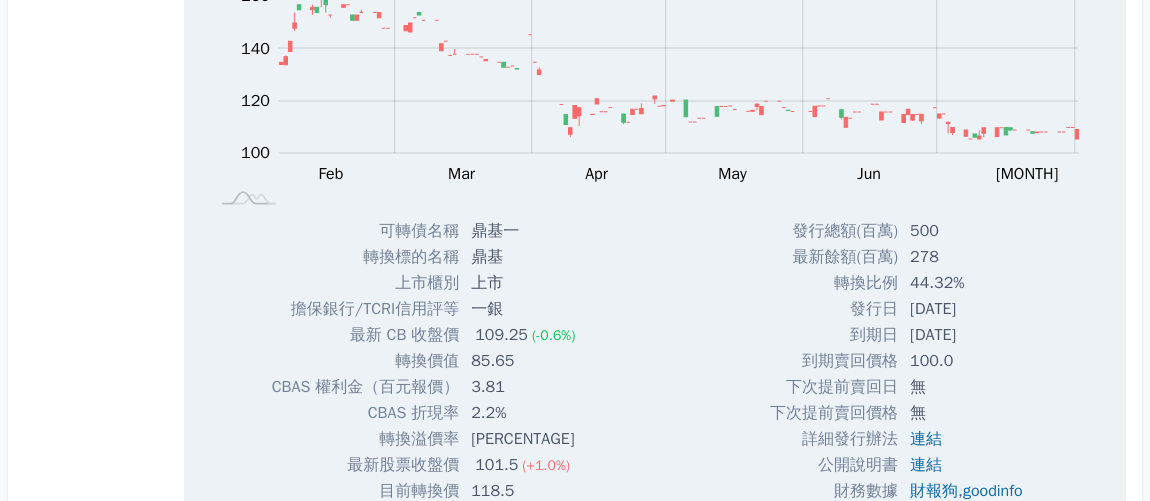 scroll, scrollTop: 9649, scrollLeft: 0, axis: vertical 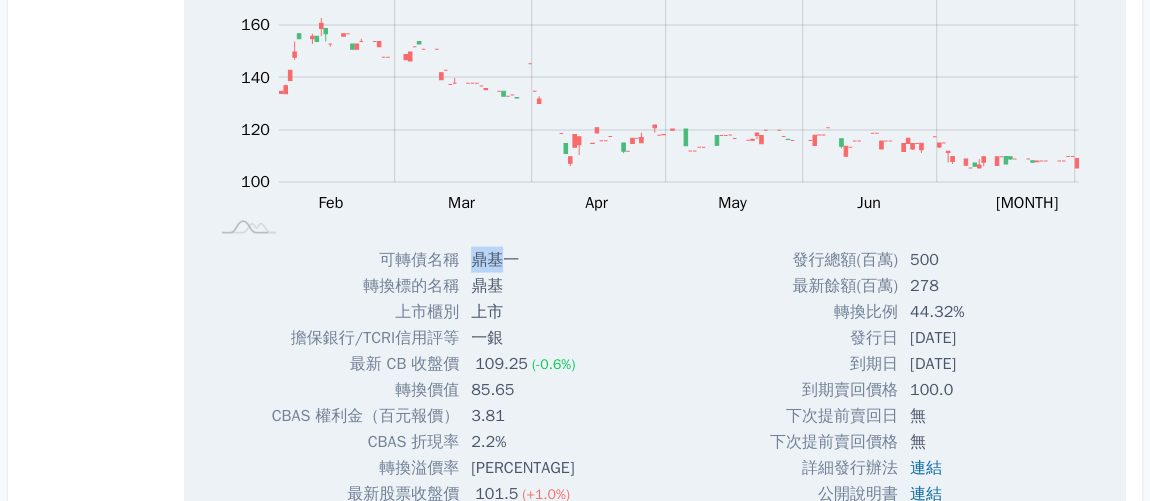 drag, startPoint x: 470, startPoint y: 222, endPoint x: 492, endPoint y: 222, distance: 22 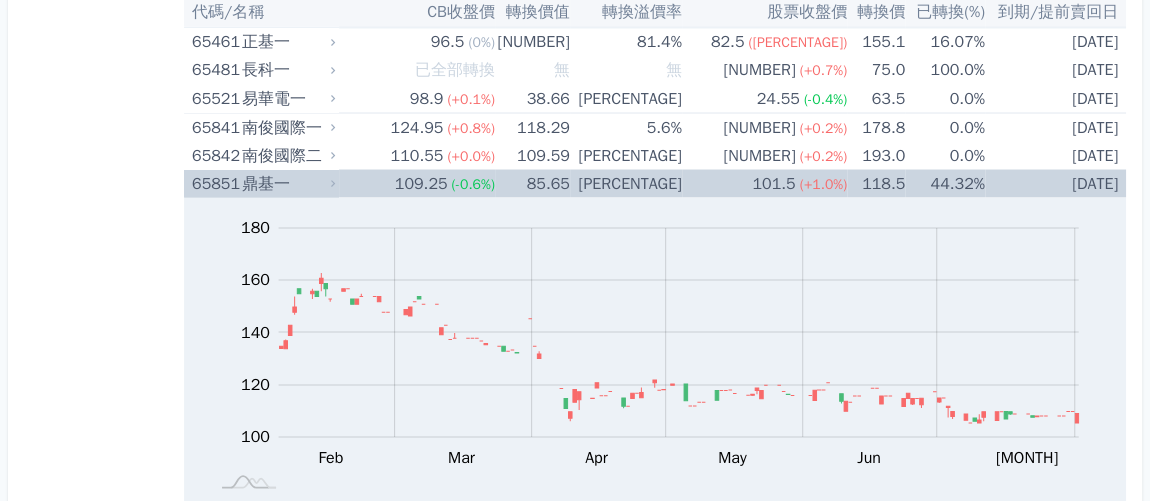 scroll, scrollTop: 9376, scrollLeft: 0, axis: vertical 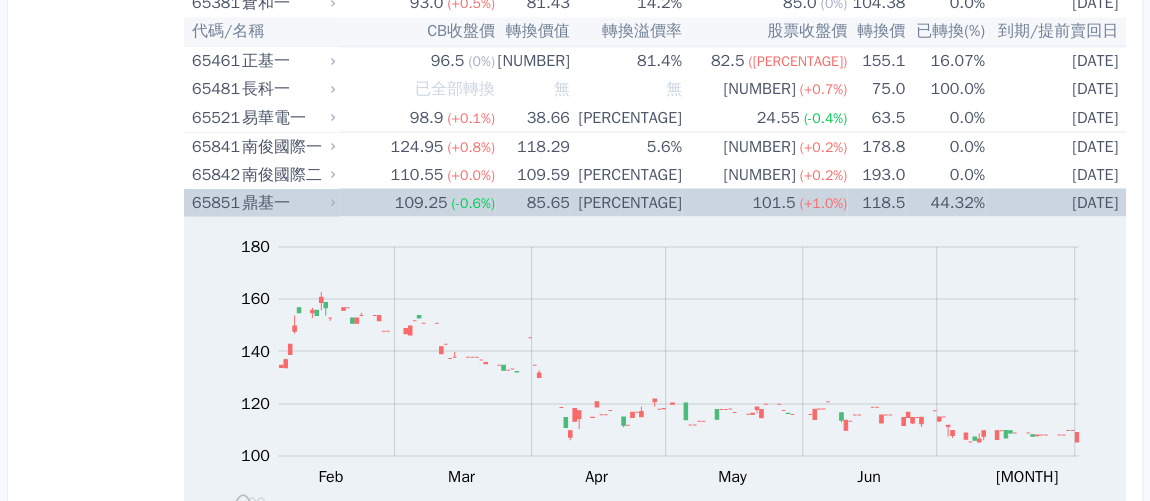 click on "(-0.6%)" at bounding box center [472, 202] 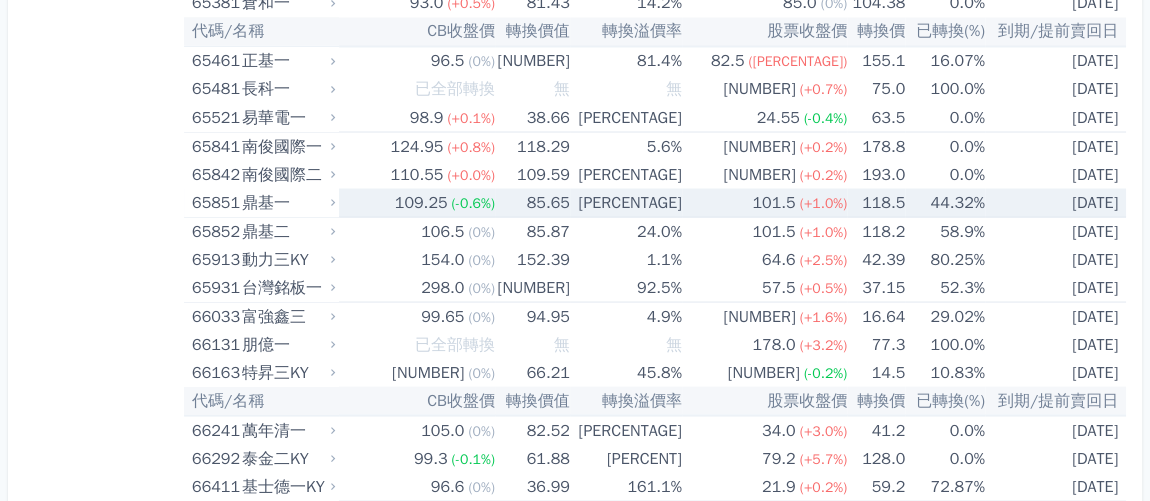 click on "(-0.6%)" at bounding box center (472, 202) 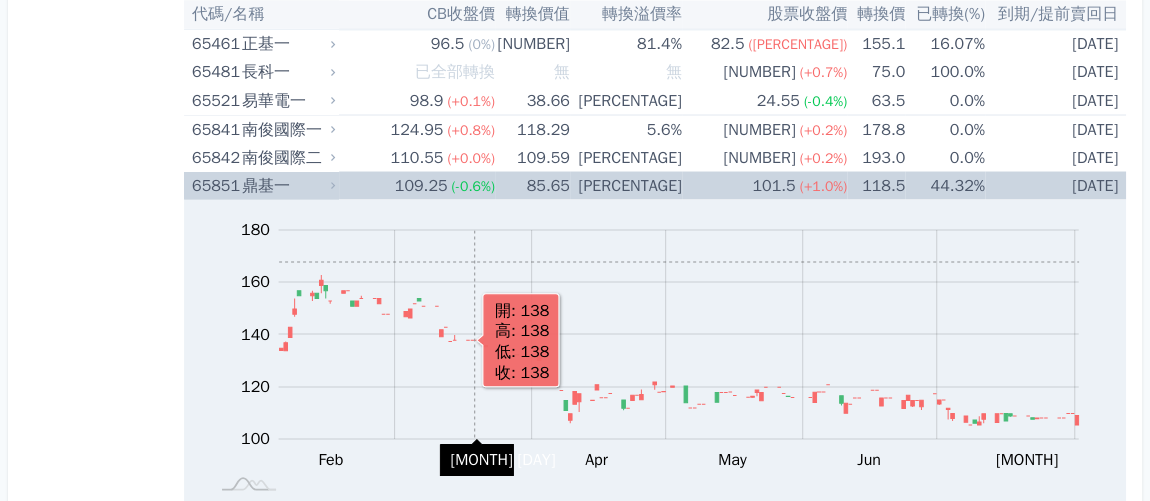 scroll, scrollTop: 9376, scrollLeft: 0, axis: vertical 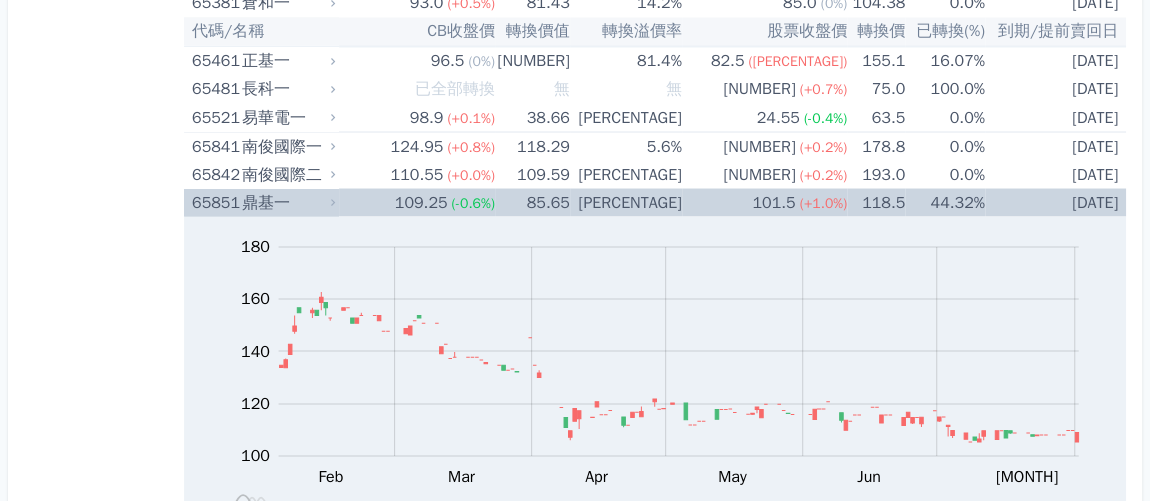 click on "(-0.6%)" at bounding box center [472, 202] 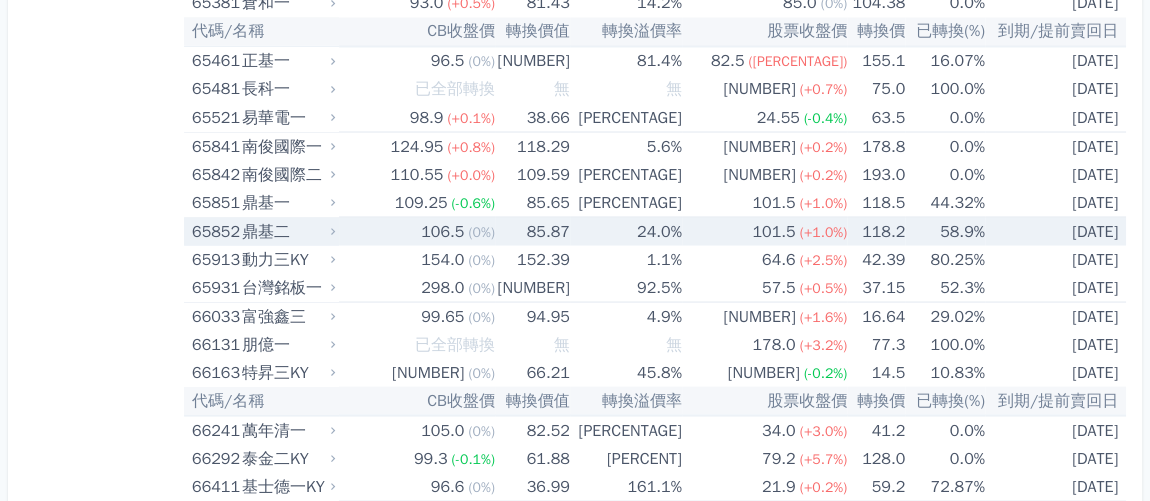 click on "(0%)" at bounding box center [481, 231] 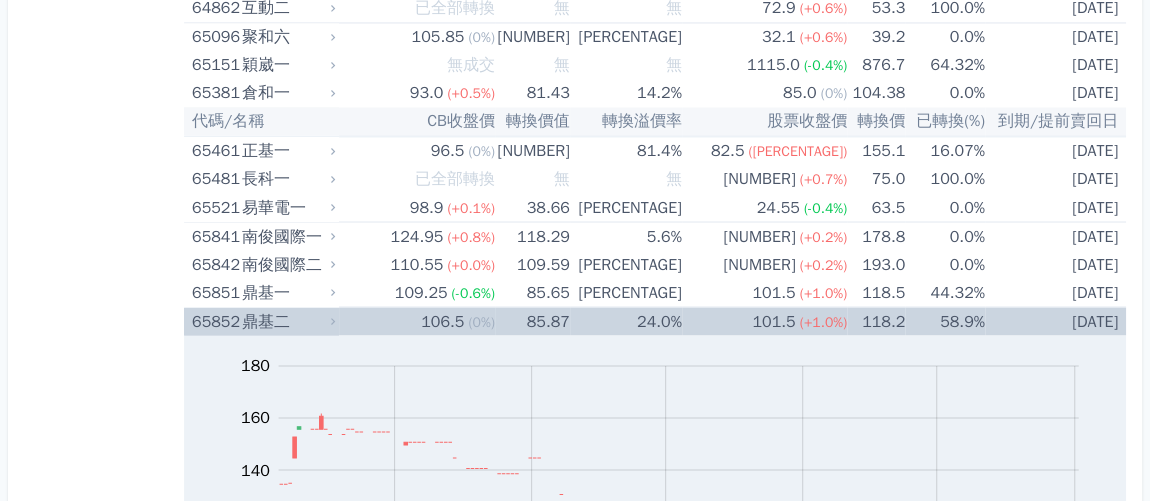 scroll, scrollTop: 9286, scrollLeft: 0, axis: vertical 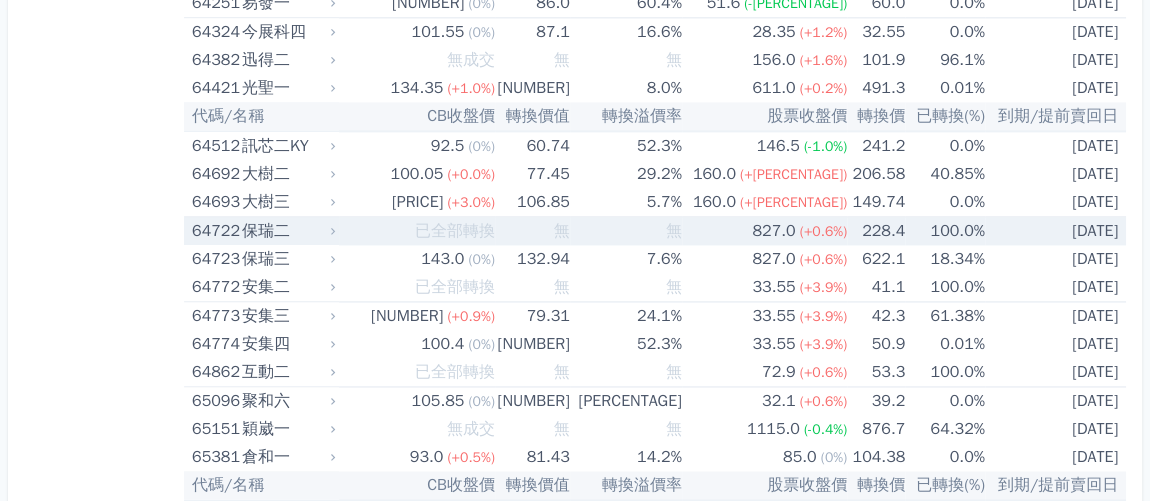 click on "已全部轉換" at bounding box center [455, 231] 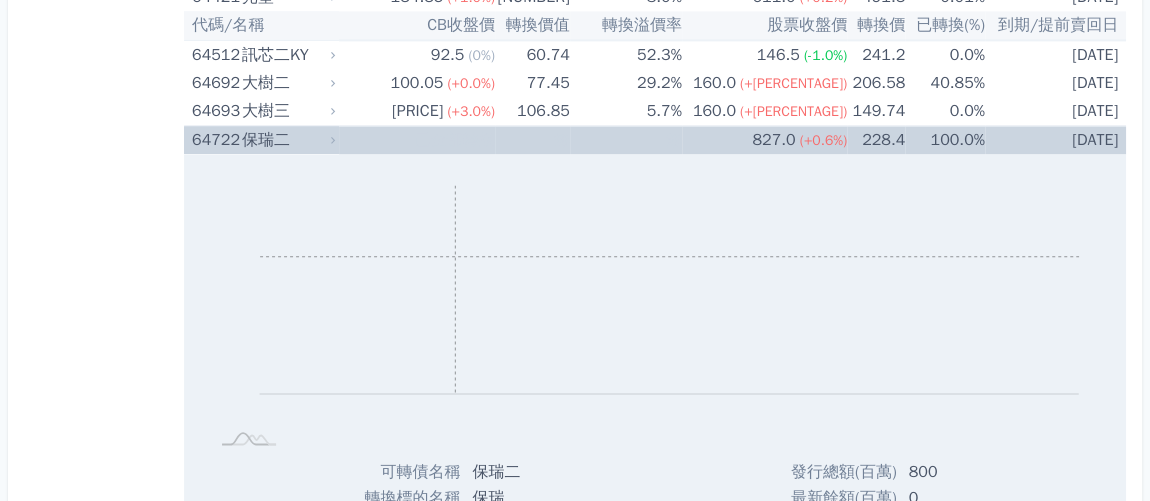 scroll, scrollTop: 8922, scrollLeft: 0, axis: vertical 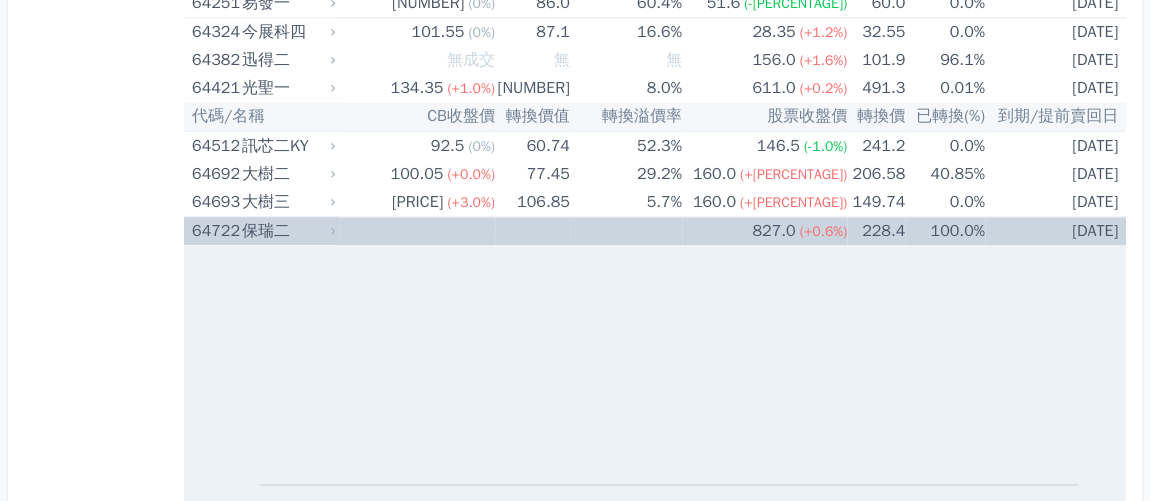 click on "已全部轉換" at bounding box center [455, 231] 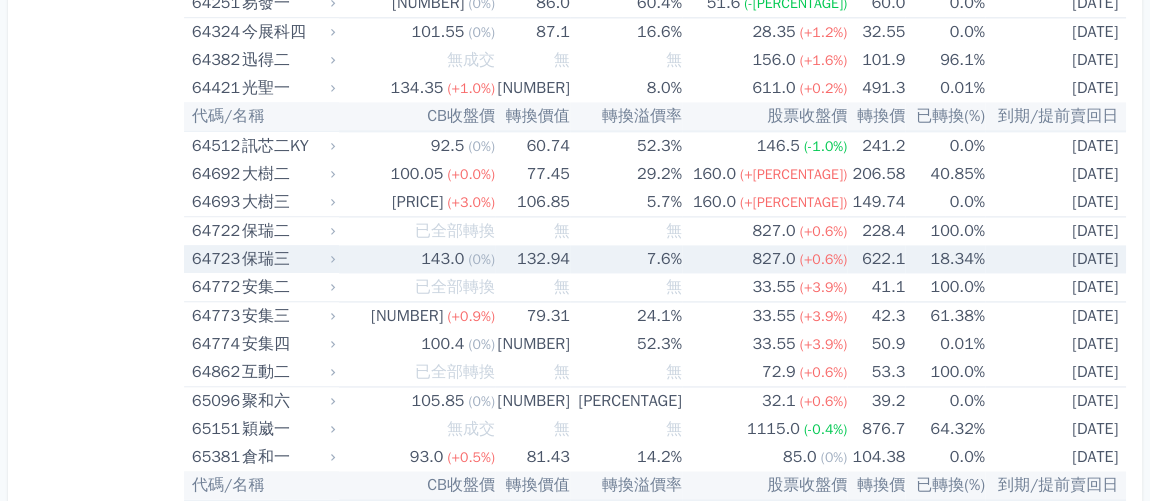 click on "143.0" at bounding box center [442, 259] 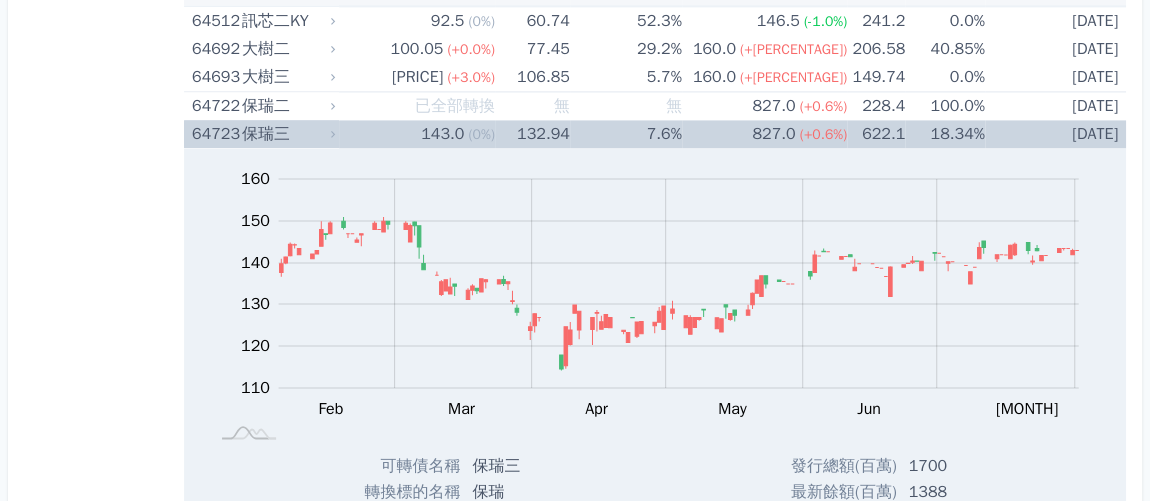 scroll, scrollTop: 9013, scrollLeft: 0, axis: vertical 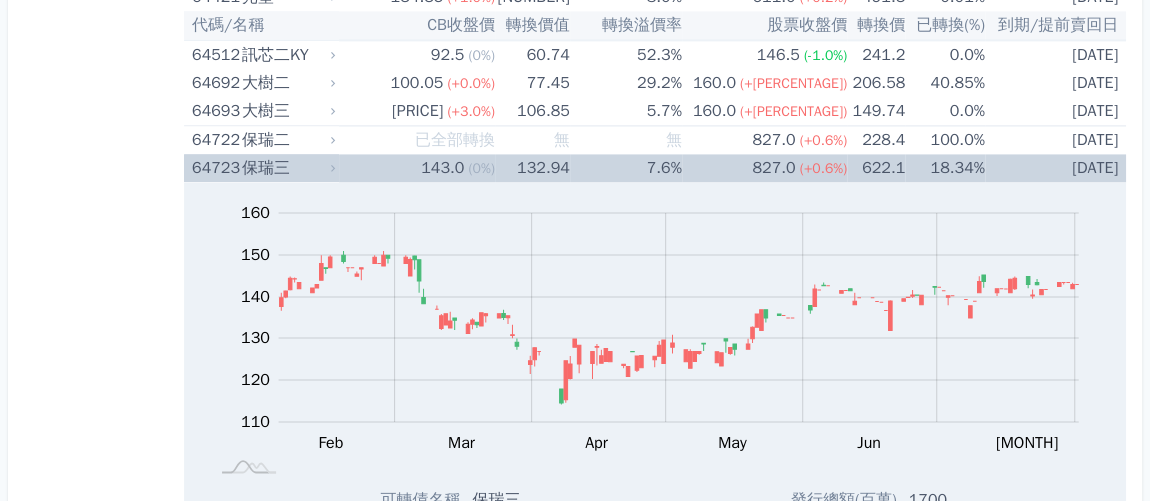 click on "143.0" at bounding box center [442, 168] 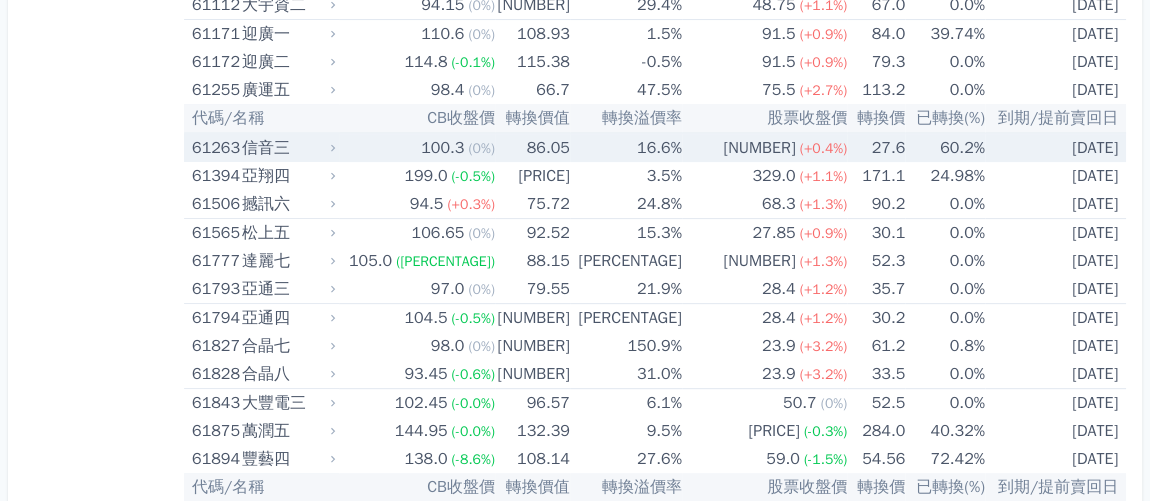 scroll, scrollTop: 7831, scrollLeft: 0, axis: vertical 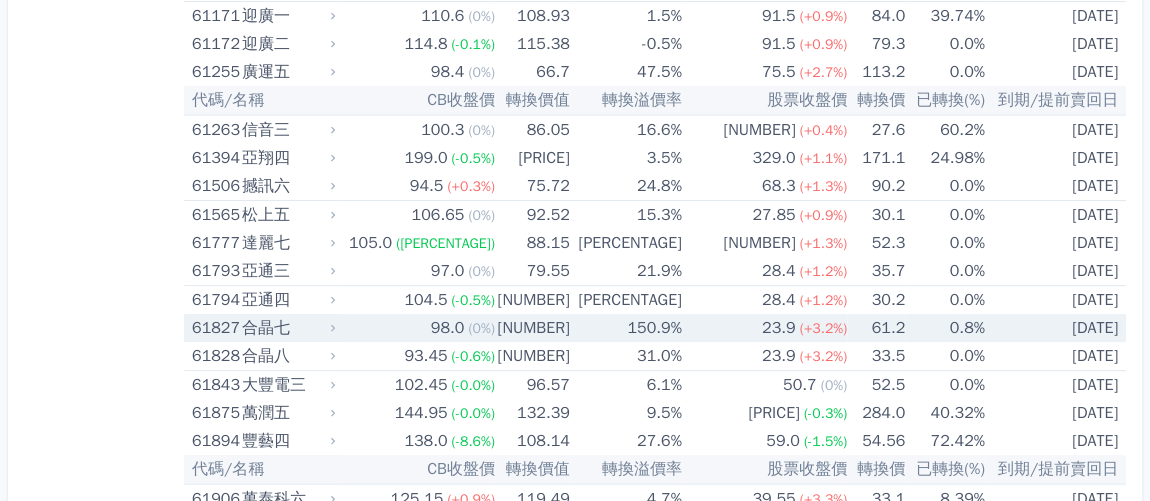 click on "23.9 (+3.2%)" at bounding box center [764, 328] 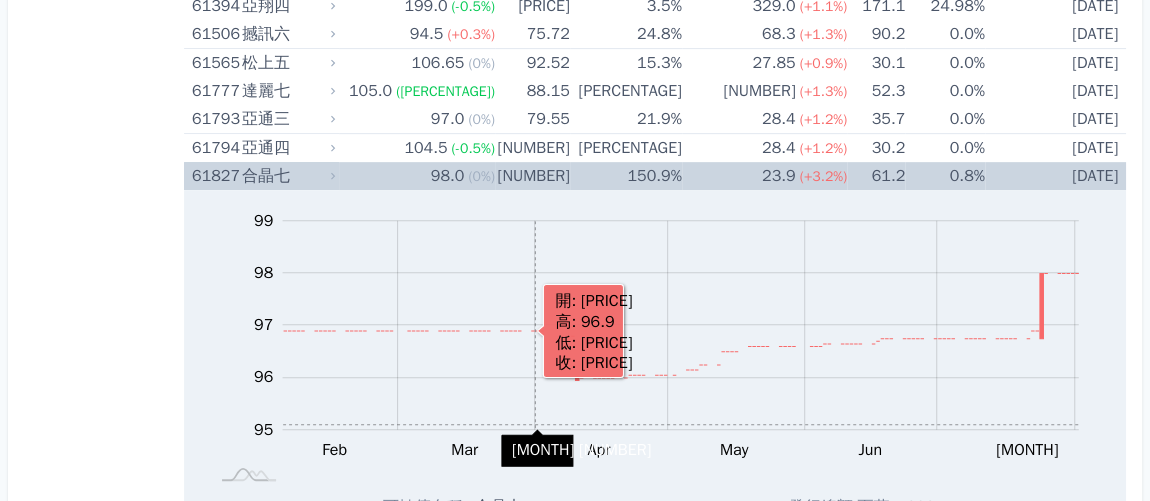 scroll, scrollTop: 8013, scrollLeft: 0, axis: vertical 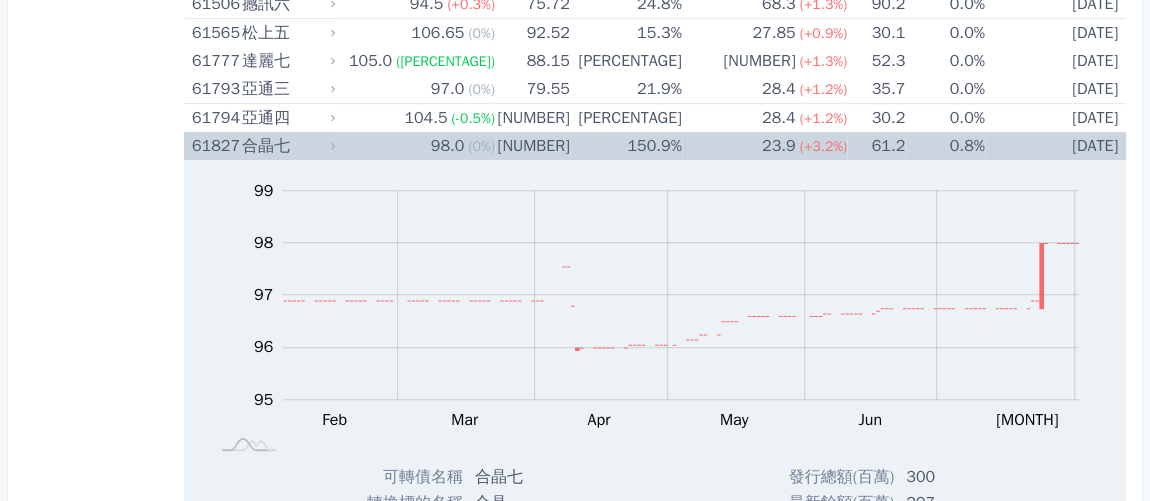 click on "[NUMBER]" at bounding box center (532, 146) 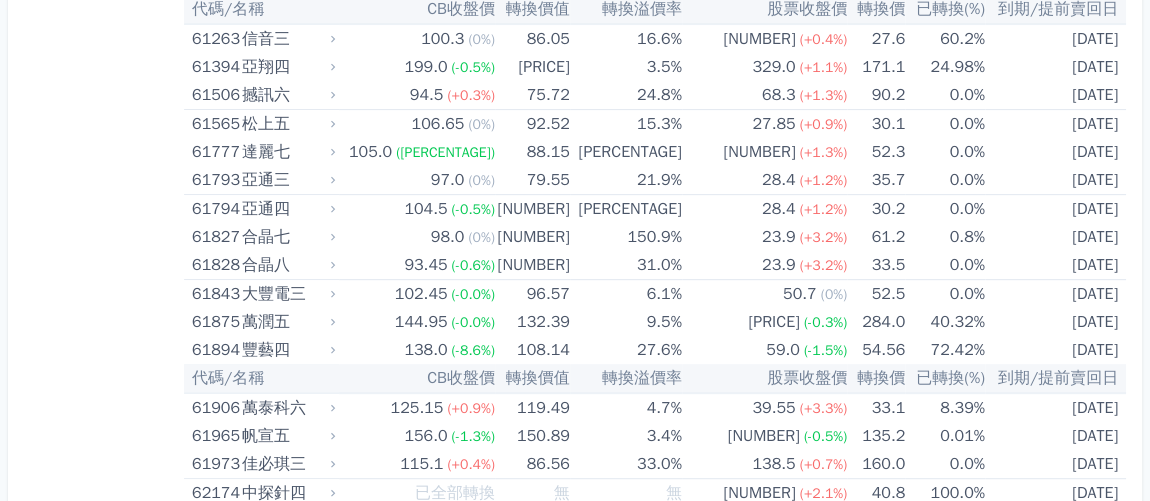 scroll, scrollTop: 7467, scrollLeft: 0, axis: vertical 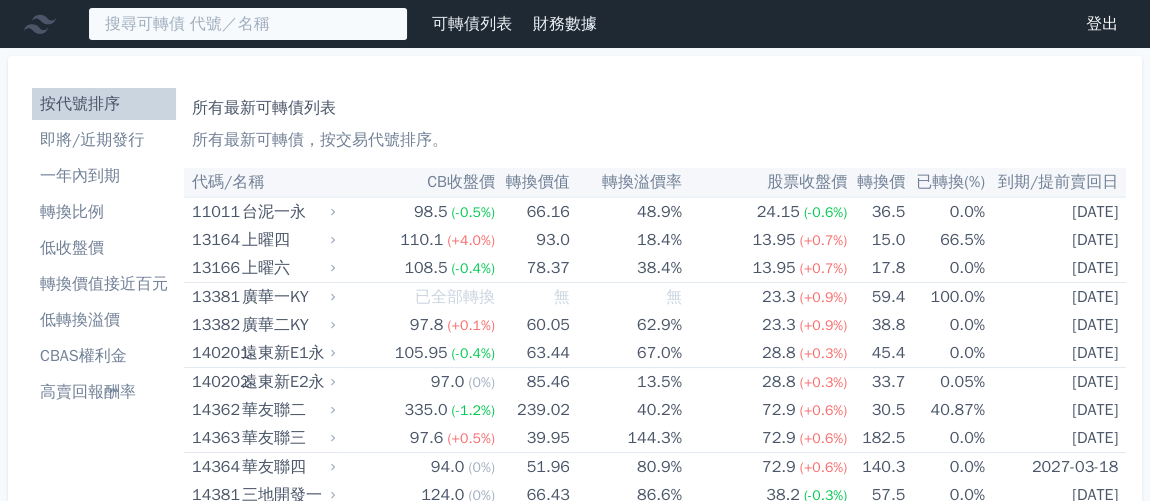 click at bounding box center (248, 24) 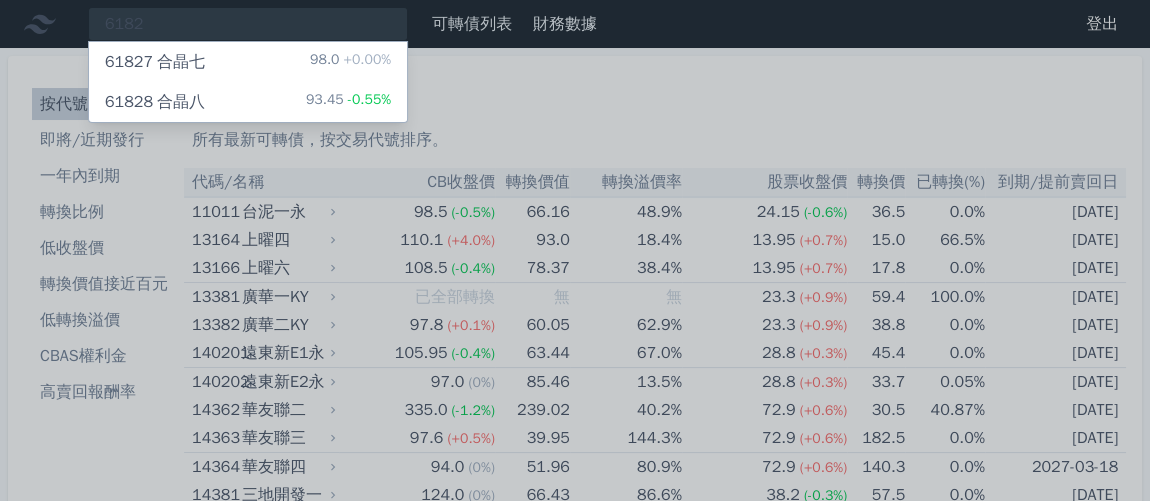 click at bounding box center (575, 250) 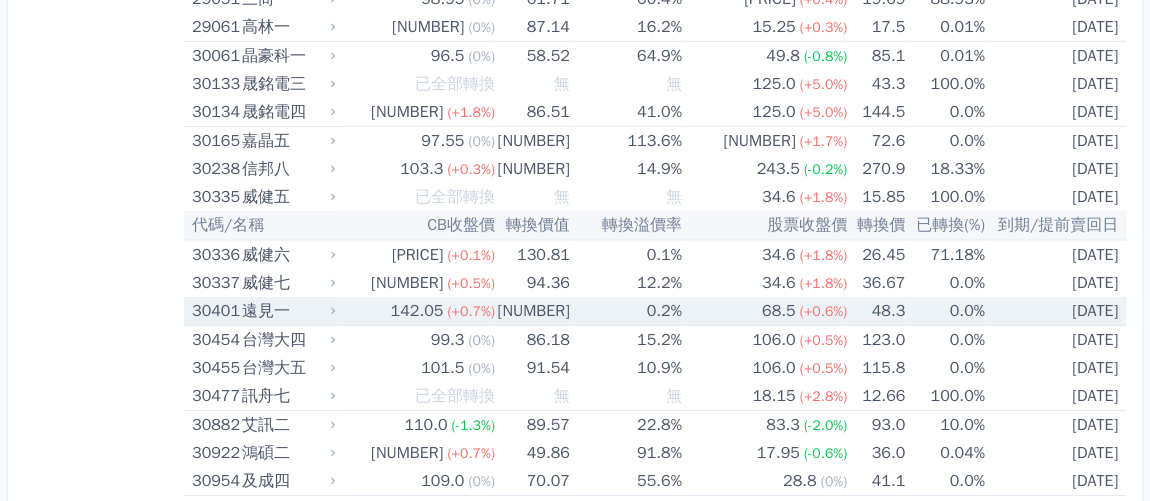 scroll, scrollTop: 2999, scrollLeft: 0, axis: vertical 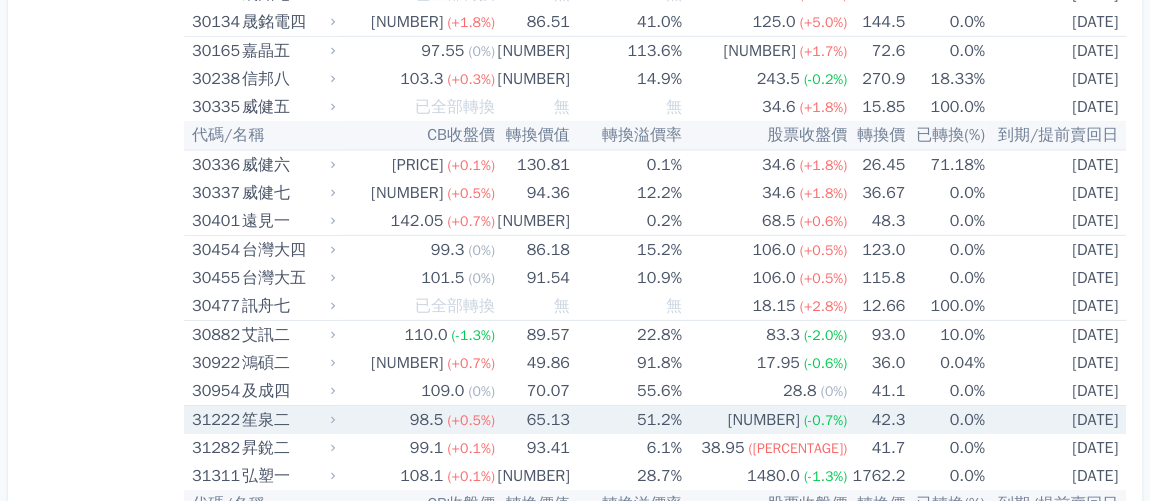 click on "98.5" at bounding box center [427, 420] 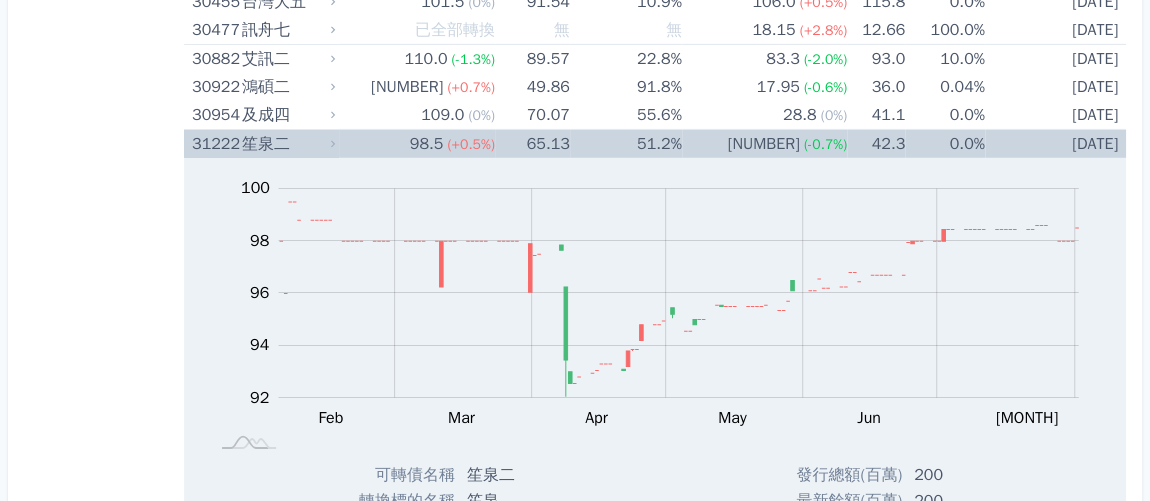 scroll, scrollTop: 3272, scrollLeft: 0, axis: vertical 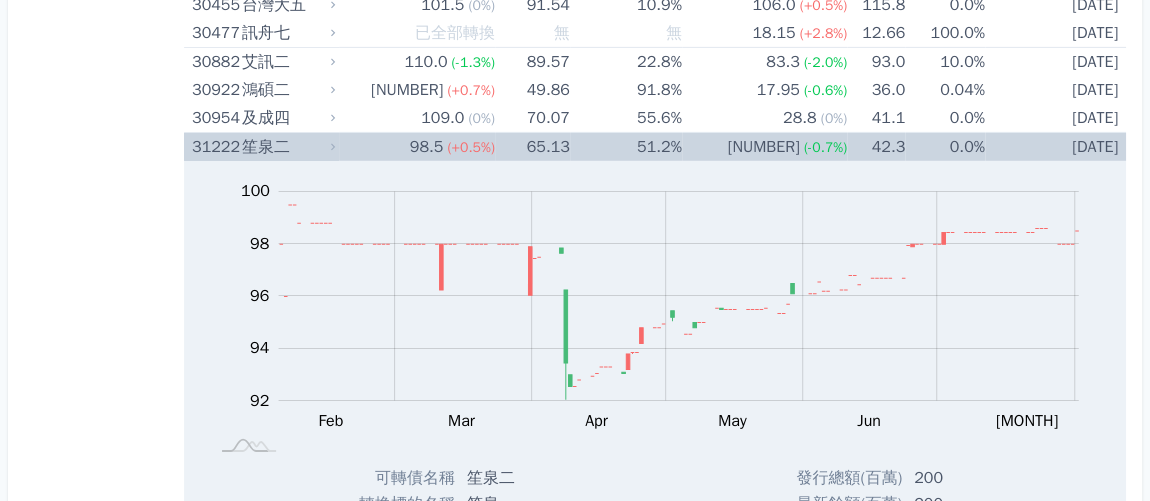 click on "65.13" at bounding box center (532, 147) 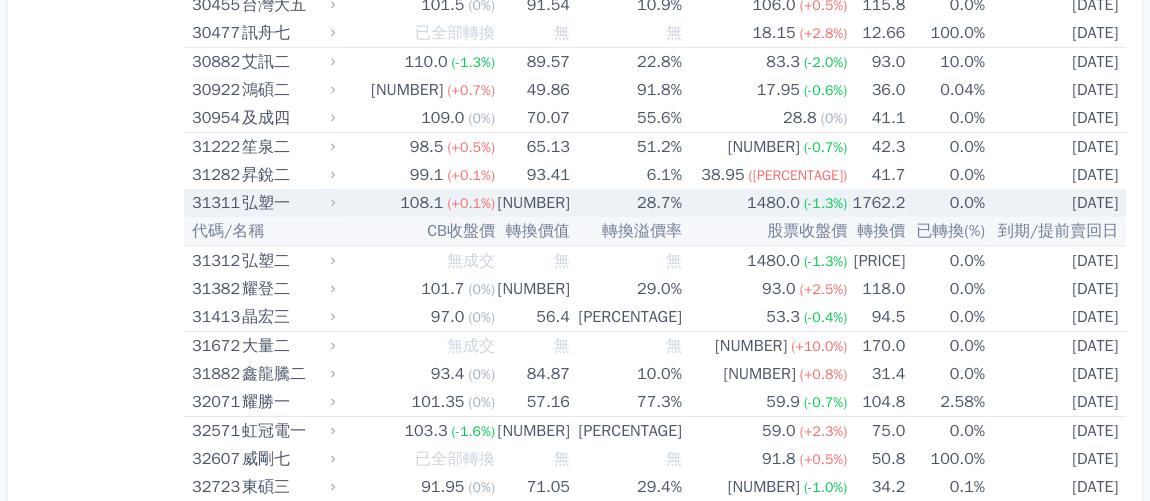 click on "[NUMBER]" at bounding box center [532, 203] 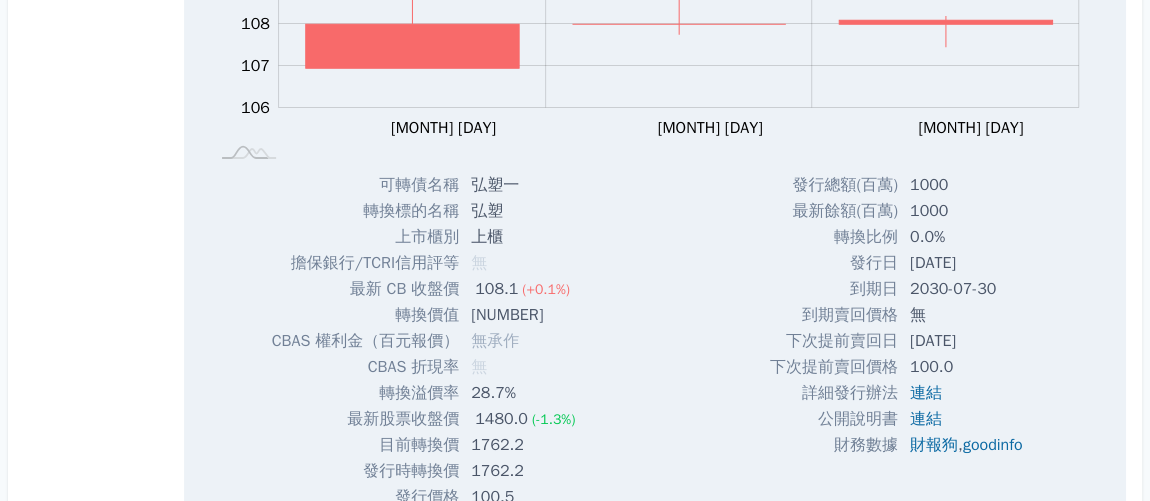 scroll, scrollTop: 3636, scrollLeft: 0, axis: vertical 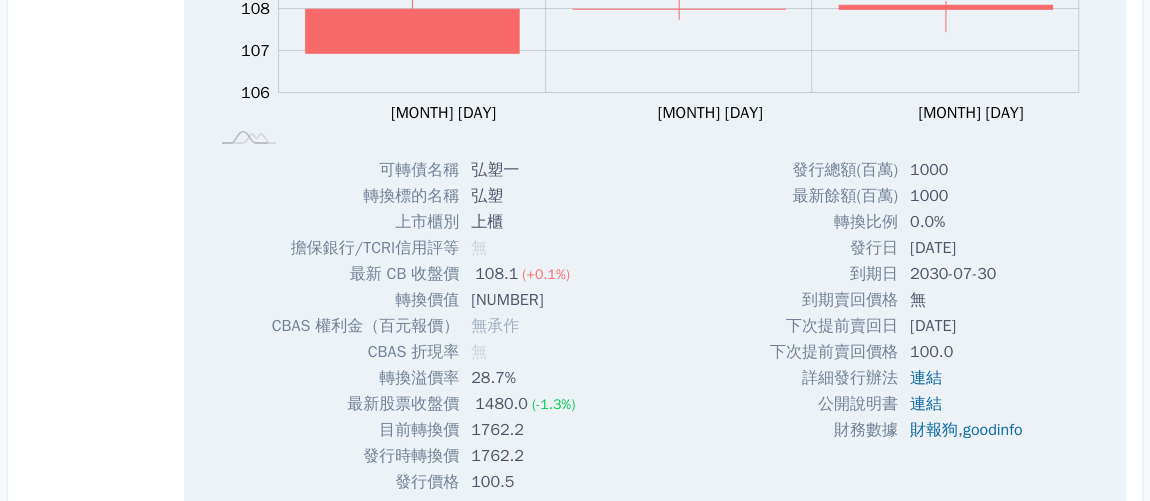 click on "發行總額(百萬)
[NUMBER]
最新餘額(百萬)
[NUMBER]
轉換比例
[PERCENTAGE]
發行日
[DATE]
到期日
[DATE]
無 [PERCENTAGE]" at bounding box center [902, 326] 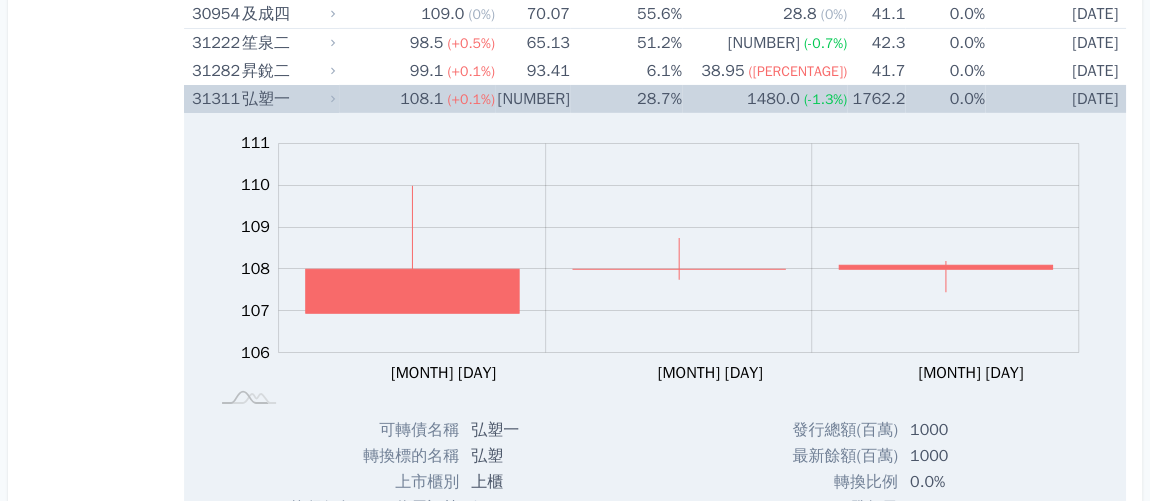 scroll, scrollTop: 3272, scrollLeft: 0, axis: vertical 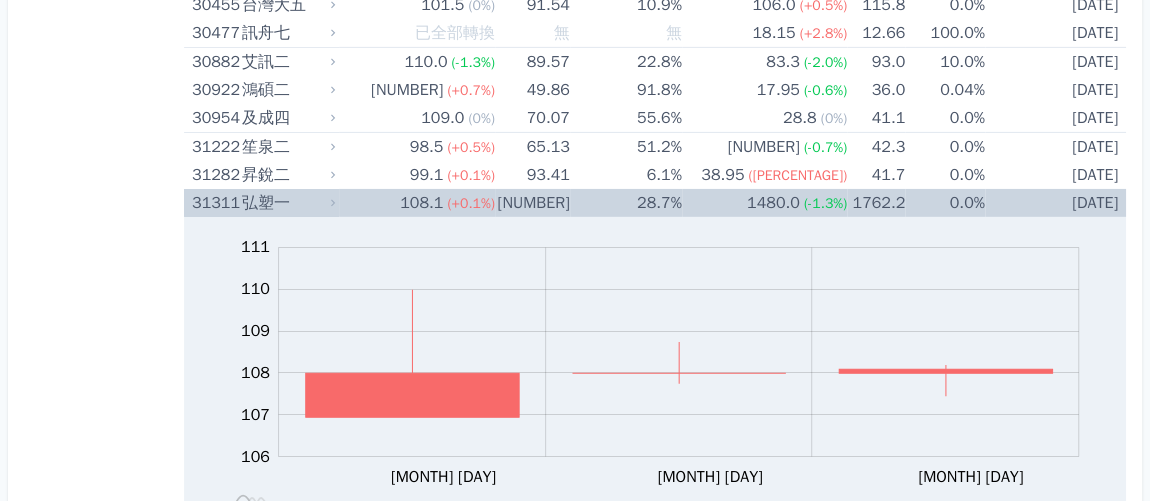 click on "(+0.1%)" at bounding box center (471, 203) 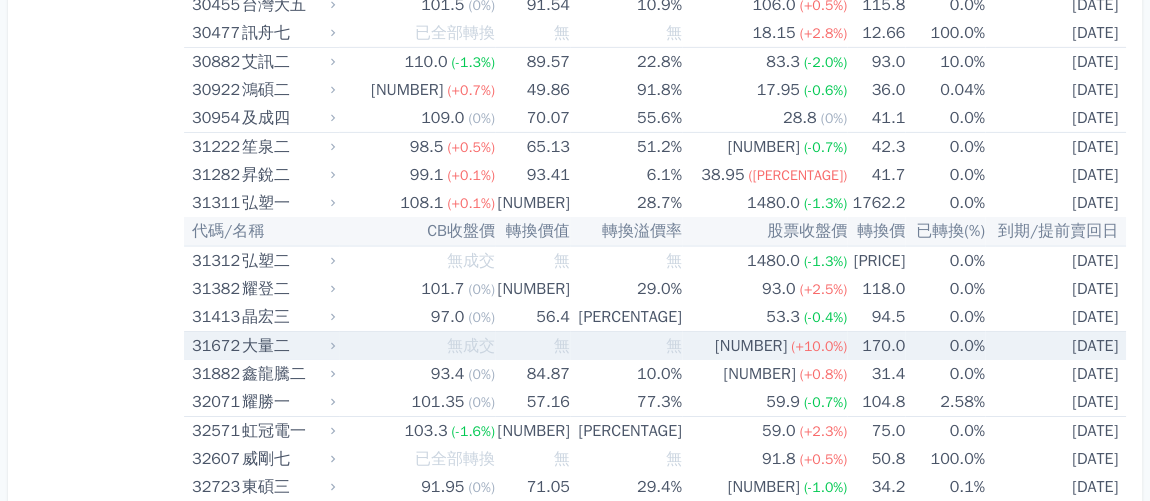 click on "無成交" at bounding box center (471, 346) 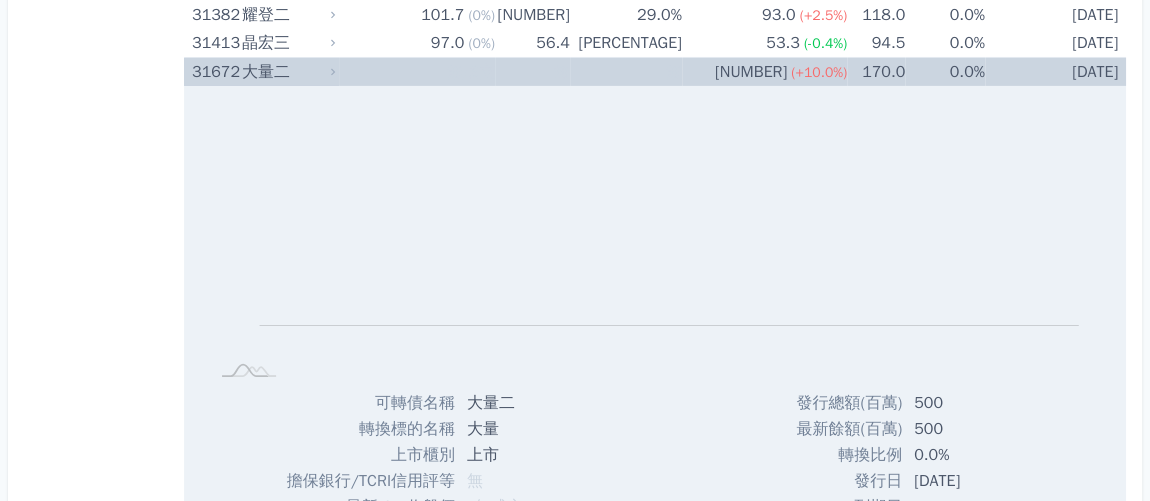 scroll, scrollTop: 3545, scrollLeft: 0, axis: vertical 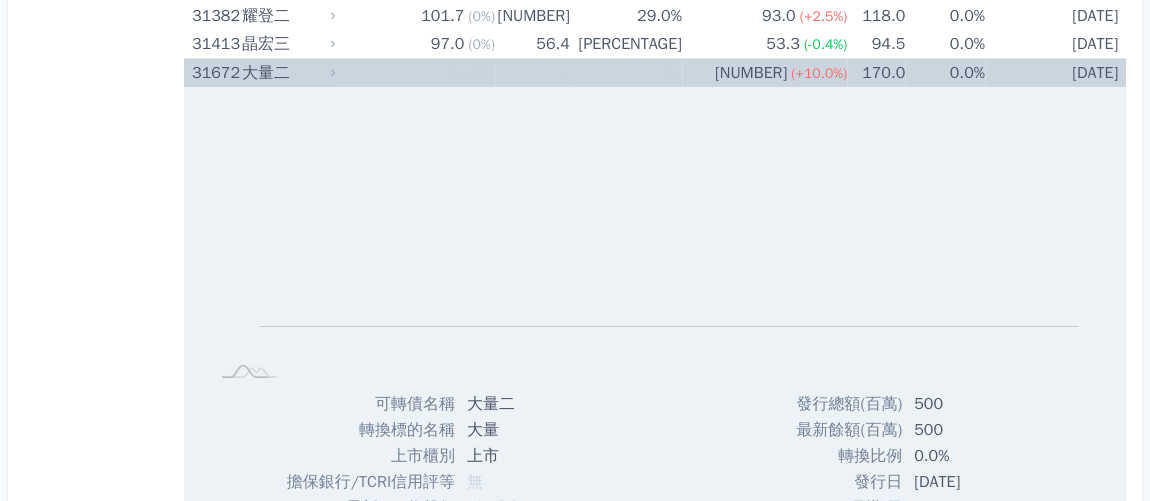 click on "無成交" at bounding box center (471, 73) 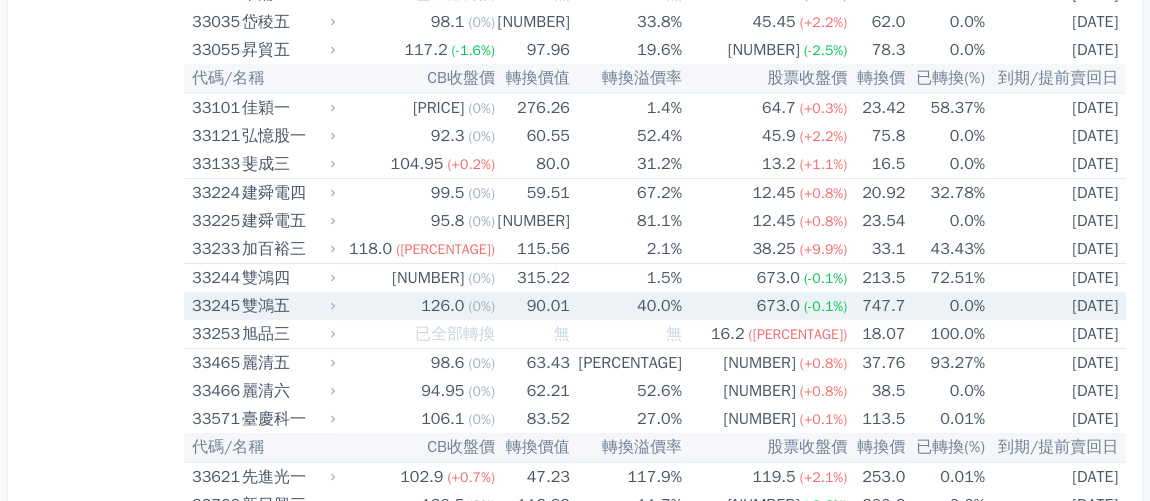scroll, scrollTop: 3818, scrollLeft: 0, axis: vertical 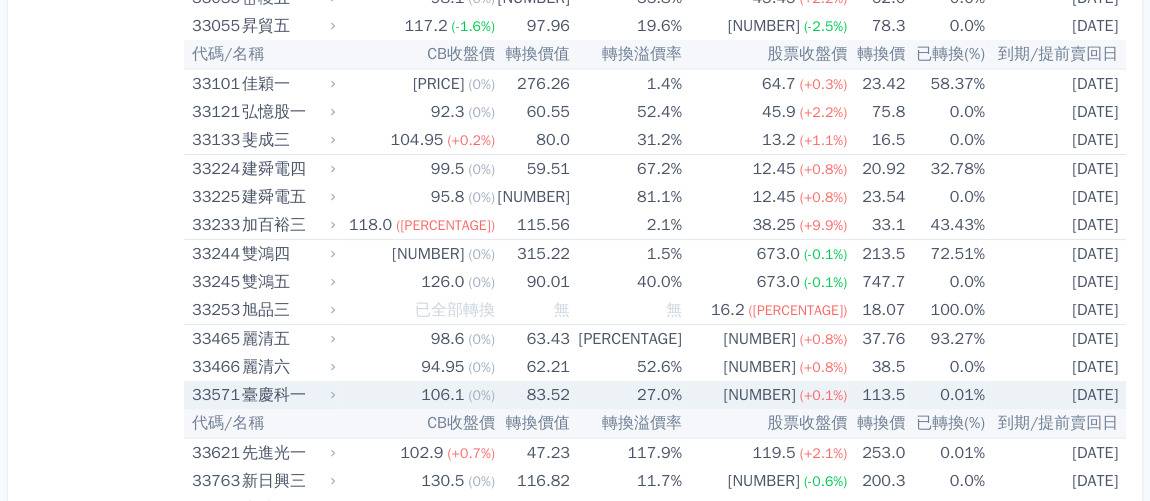 click on "83.52" at bounding box center (532, 395) 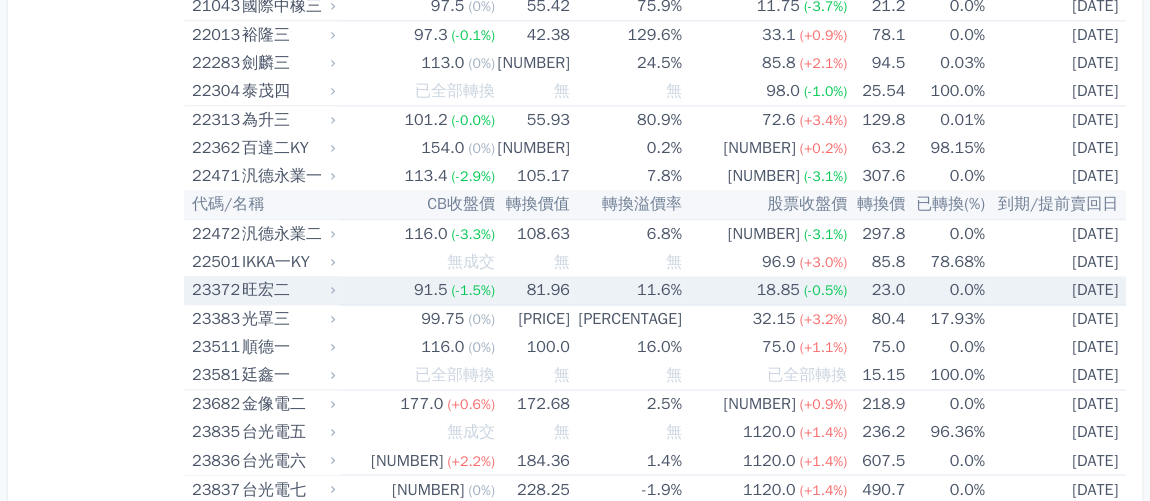 scroll, scrollTop: 2090, scrollLeft: 0, axis: vertical 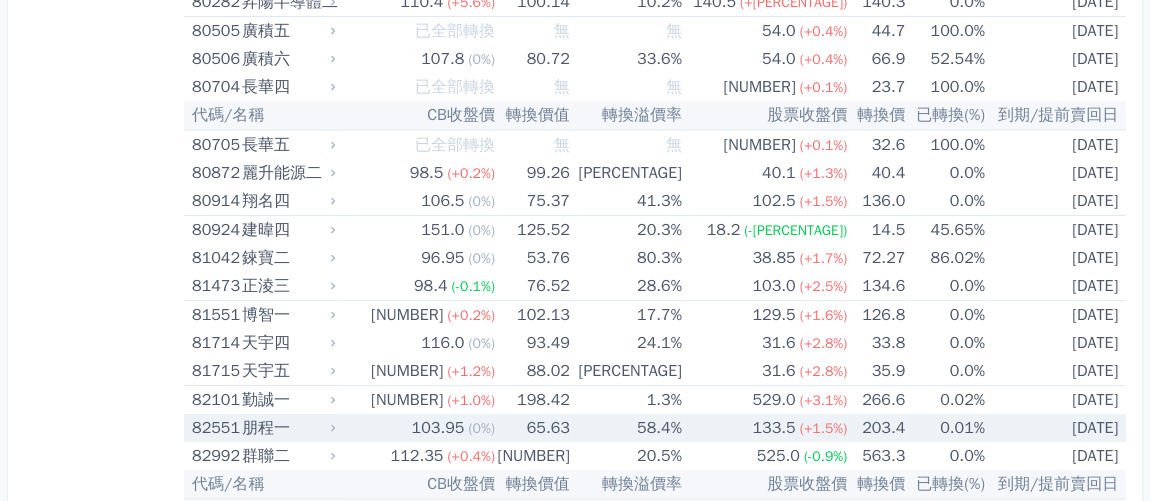 click on "朋程一" at bounding box center (287, 428) 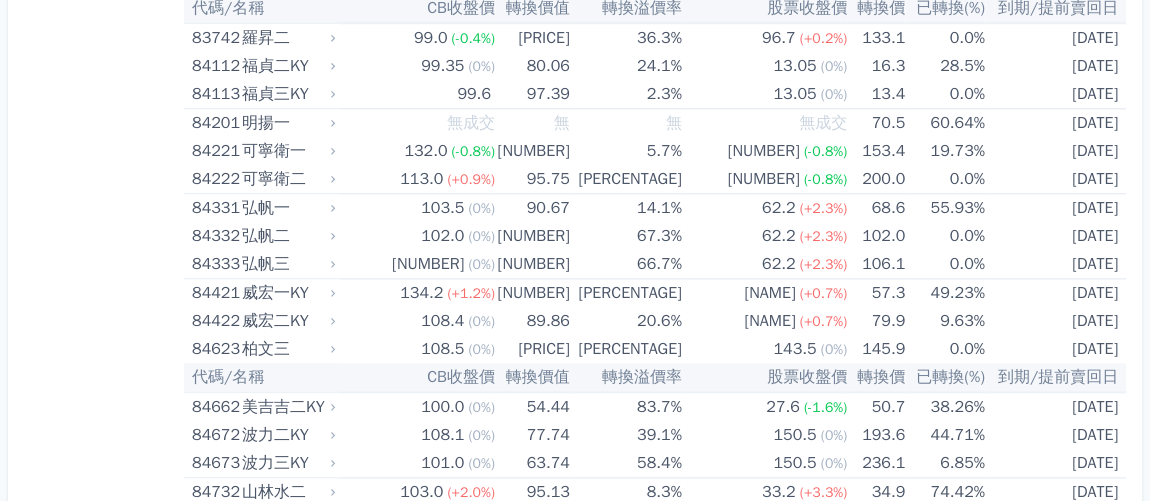 scroll, scrollTop: 4795, scrollLeft: 0, axis: vertical 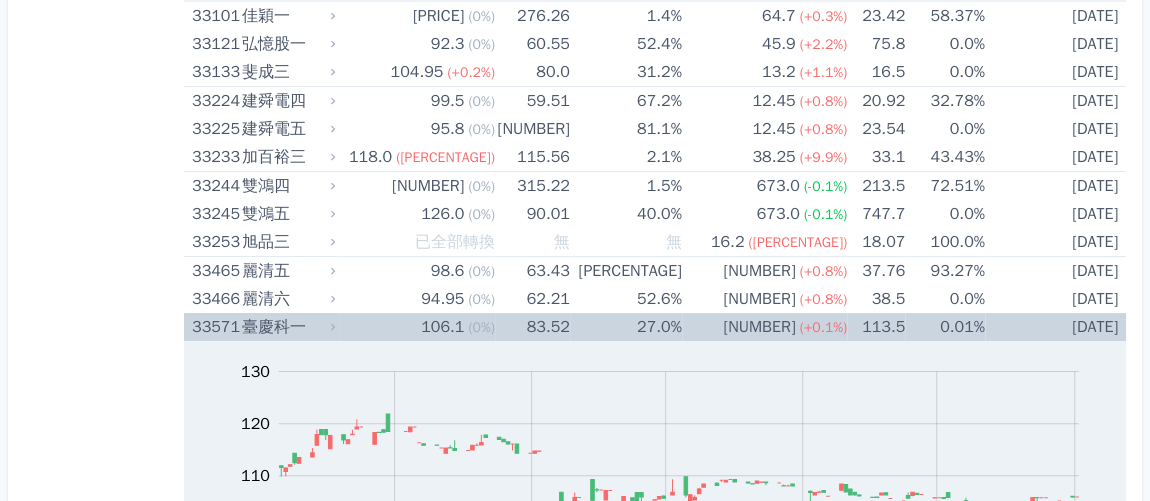 click on "臺慶科一" at bounding box center (287, 327) 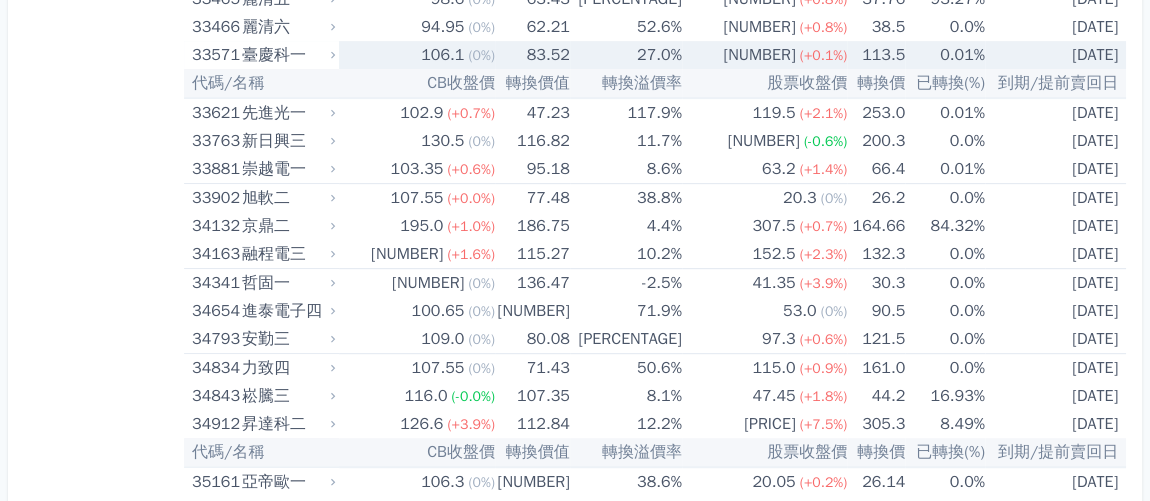 scroll, scrollTop: 4250, scrollLeft: 0, axis: vertical 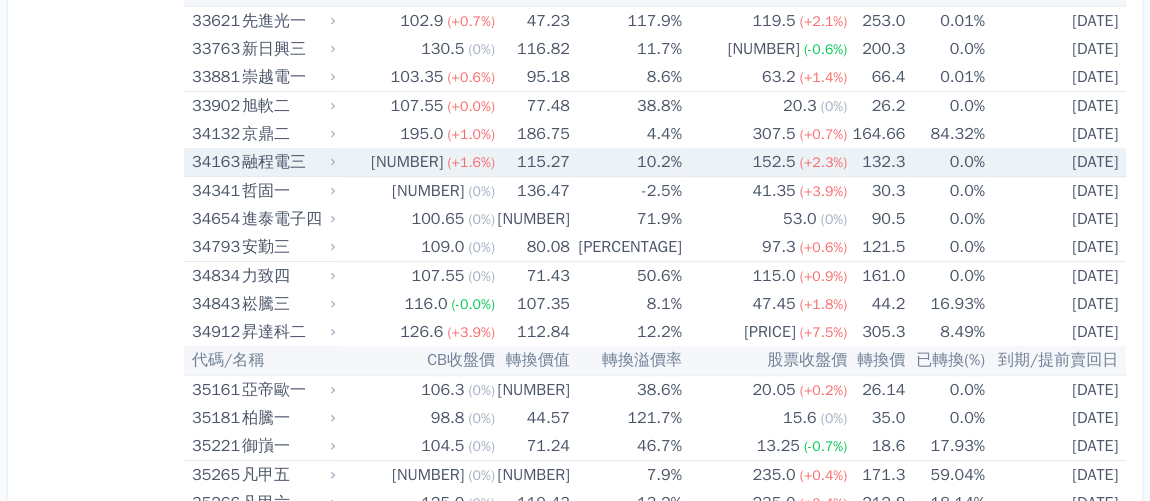 click on "融程電三" at bounding box center [287, 162] 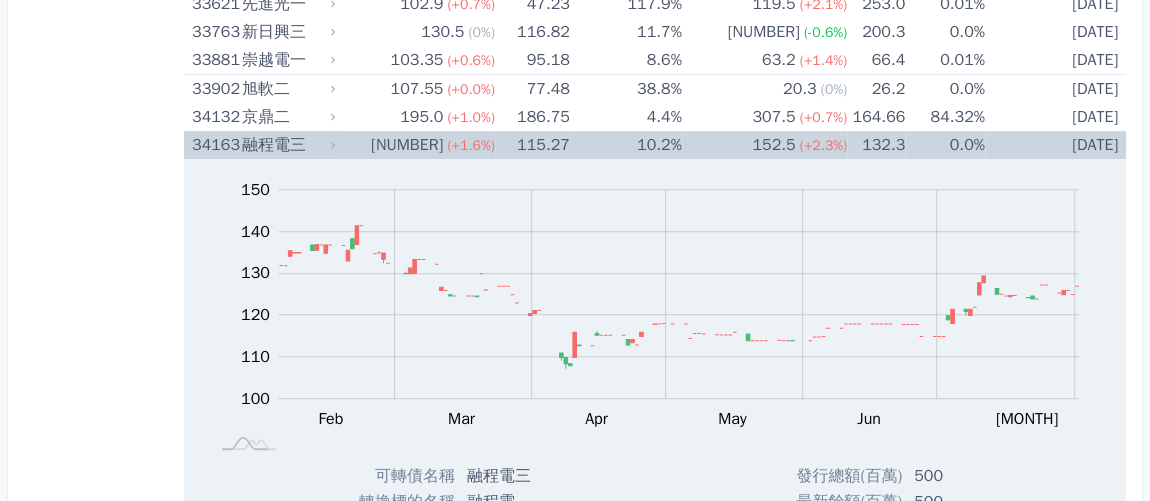 scroll, scrollTop: 4250, scrollLeft: 0, axis: vertical 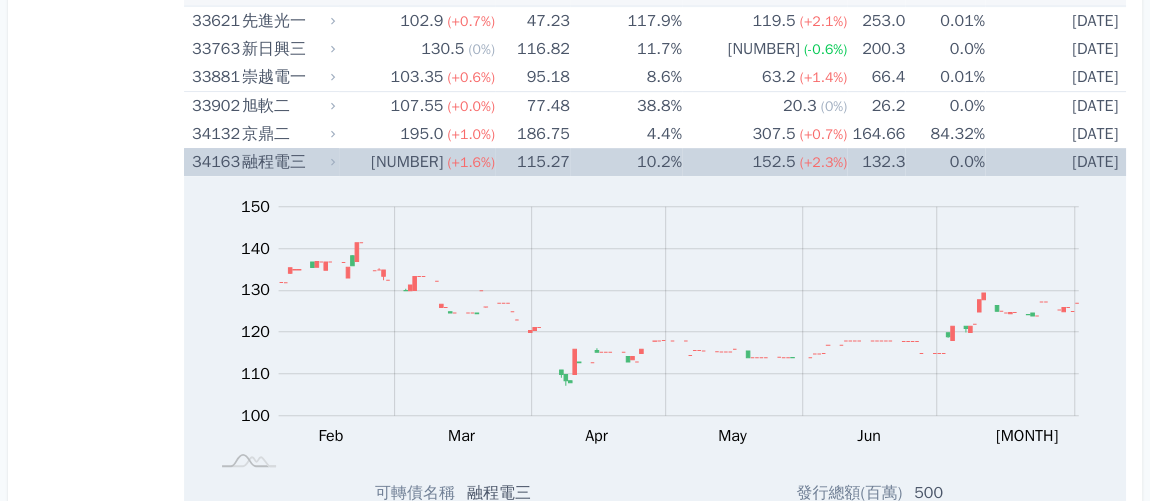 click on "融程電三" at bounding box center [287, 162] 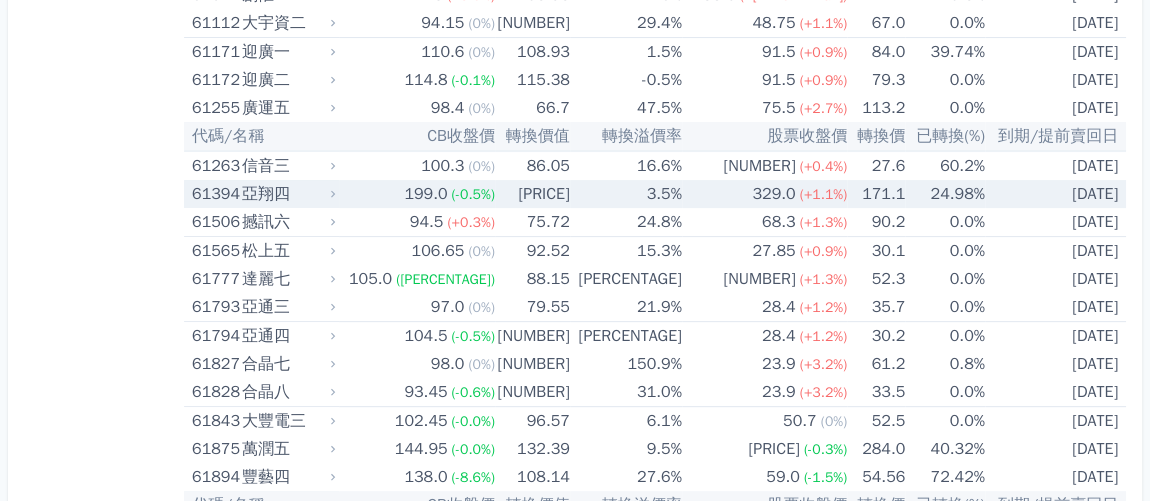 scroll, scrollTop: 7704, scrollLeft: 0, axis: vertical 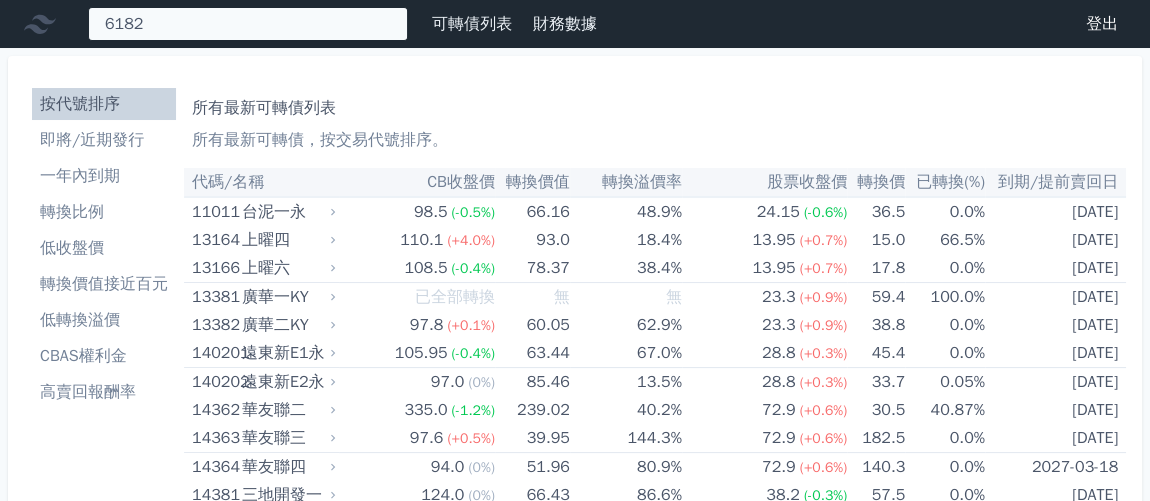 click on "[NUMBER]
[NUMBER] 合晶七
[NUMBER] [PERCENT]
[NUMBER] 合晶八
[NUMBER] [PERCENT]" at bounding box center (248, 24) 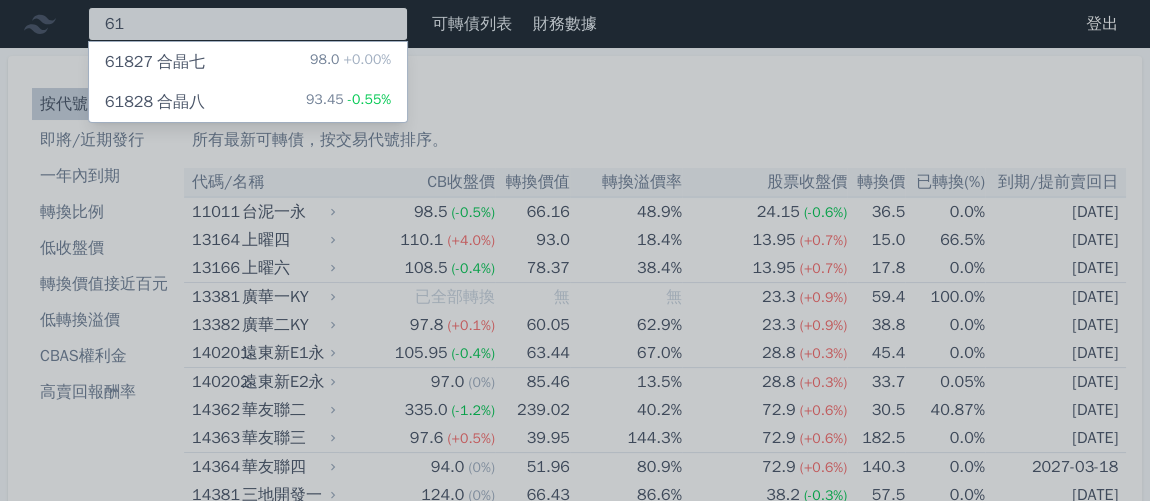 type on "6" 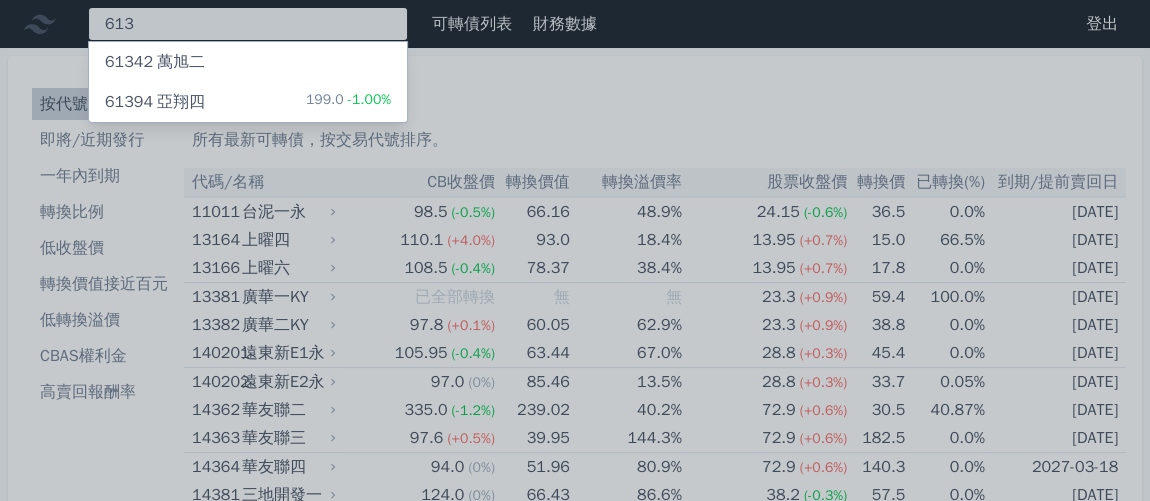 type on "613" 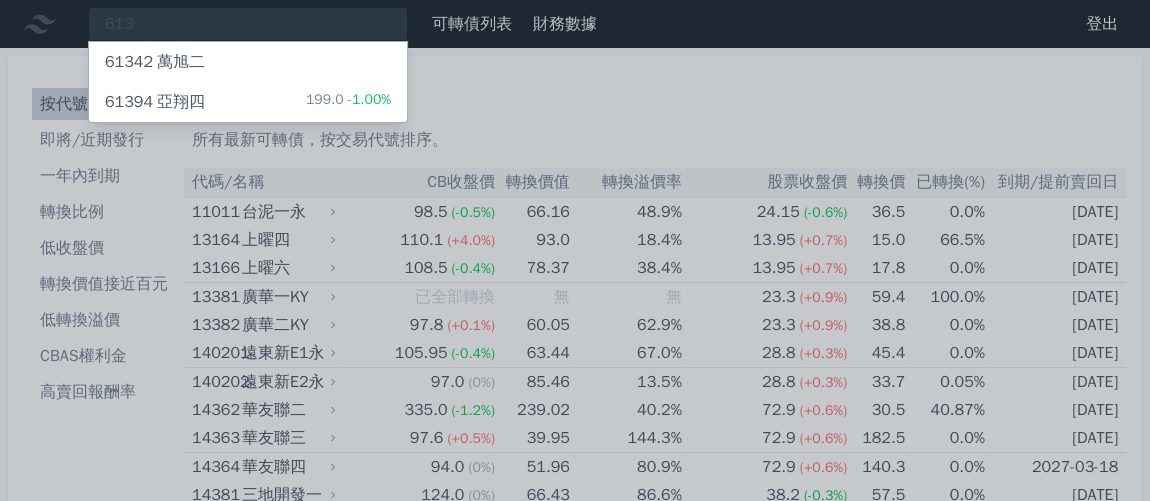 click on "[POSTAL_CODE] [NAME]" at bounding box center [155, 62] 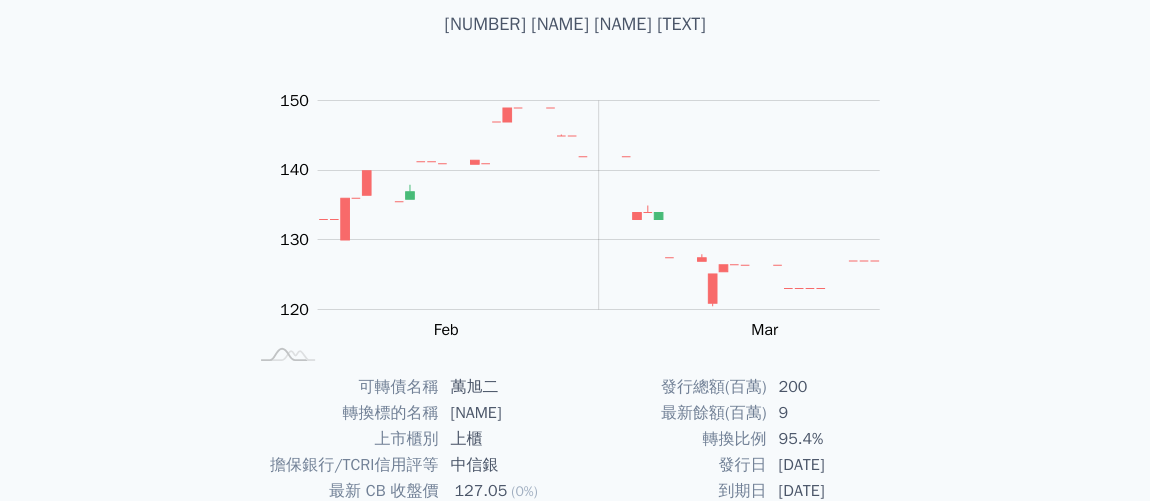 scroll, scrollTop: 0, scrollLeft: 0, axis: both 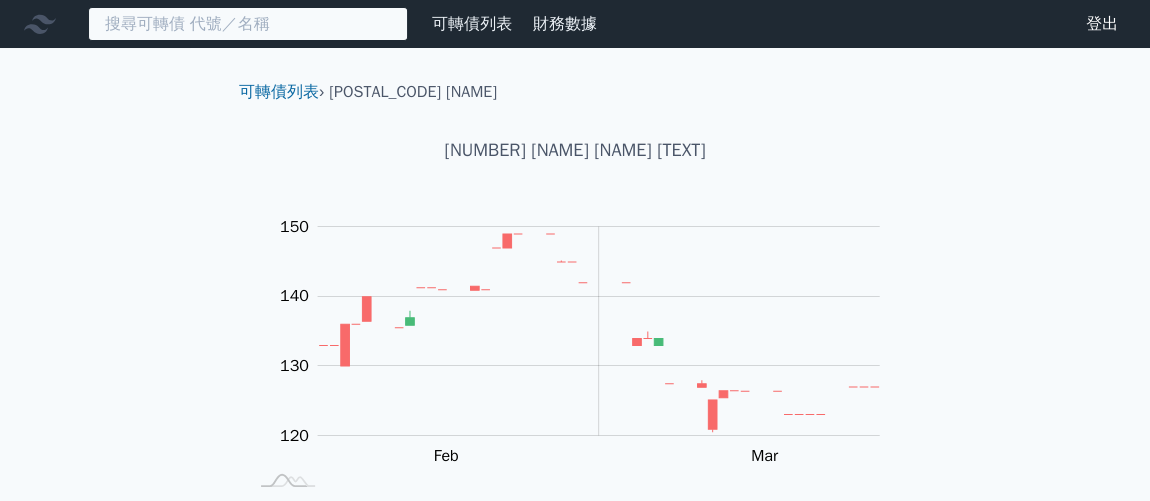 click at bounding box center (248, 24) 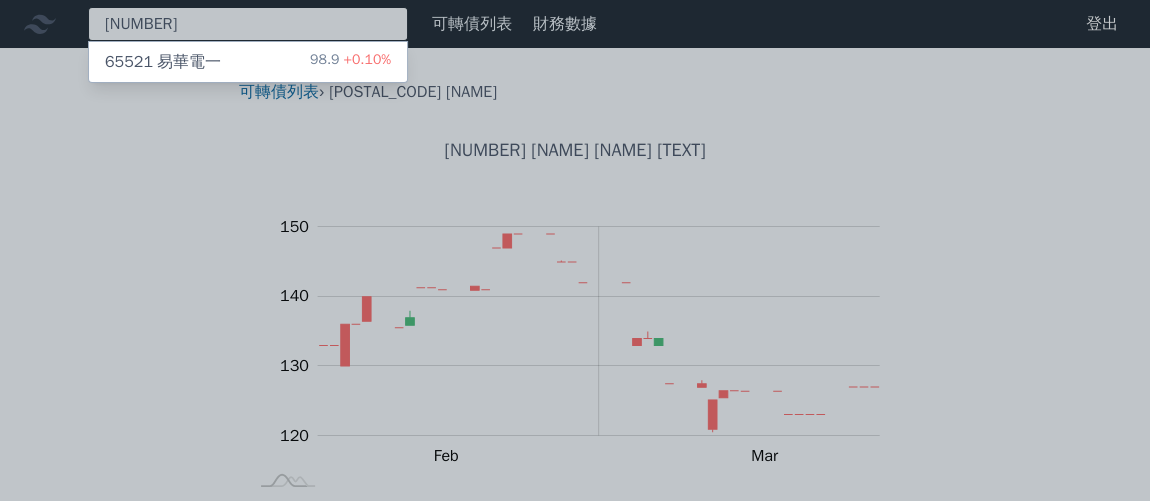 type on "[NUMBER]" 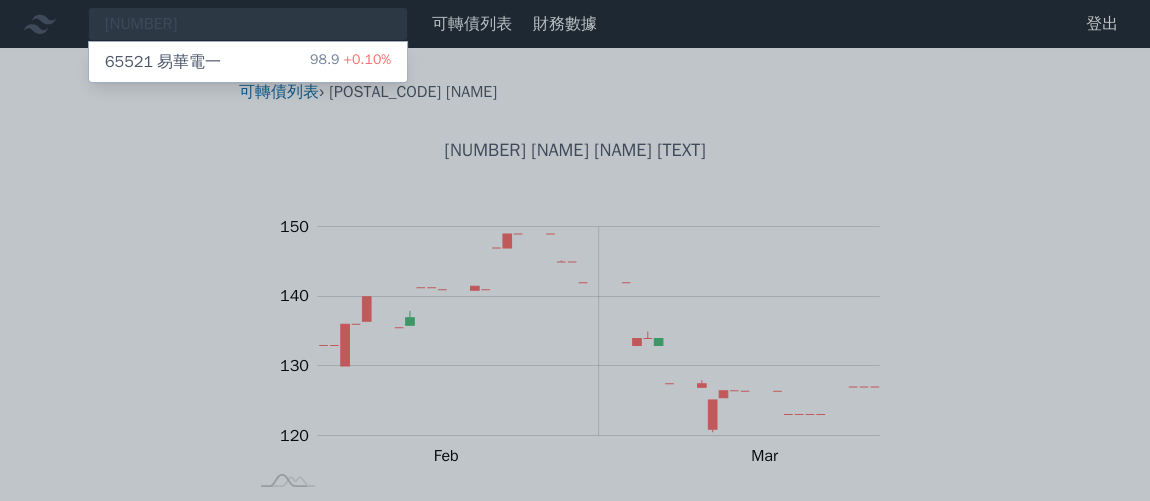 click on "[NUMBER] [NAME] [NAME]
[NUMBER] [PERCENTAGE]" at bounding box center (248, 62) 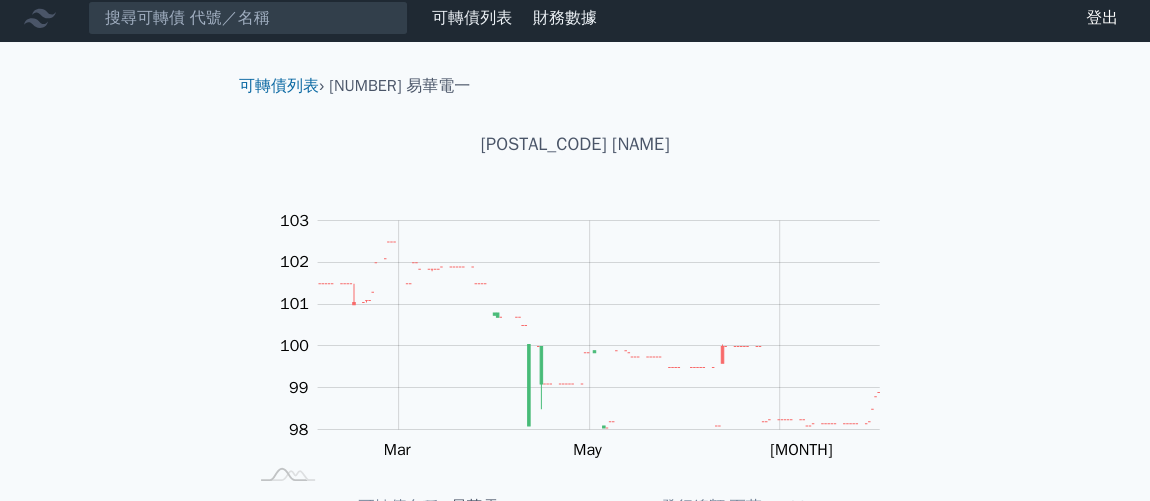 scroll, scrollTop: 0, scrollLeft: 0, axis: both 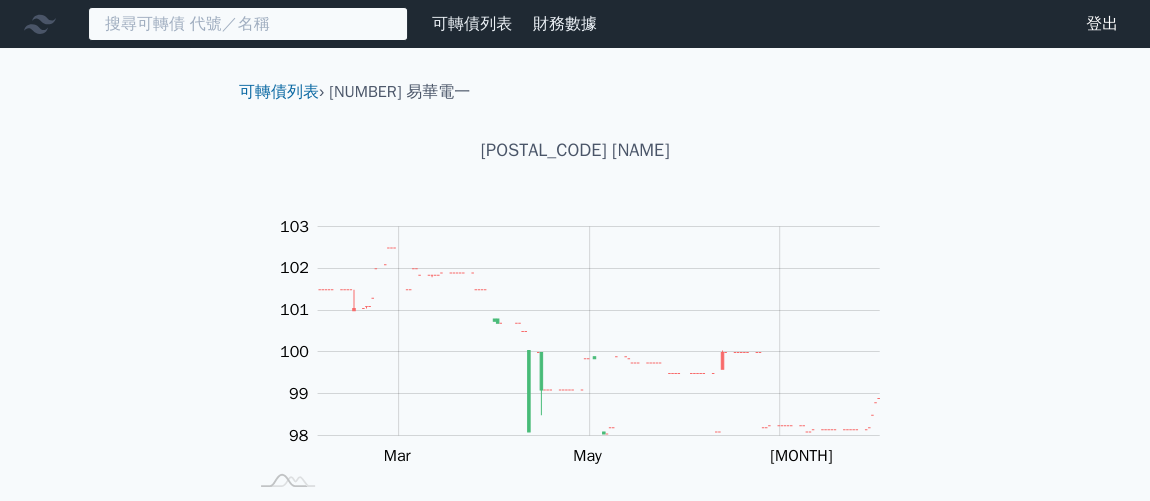 click at bounding box center [248, 24] 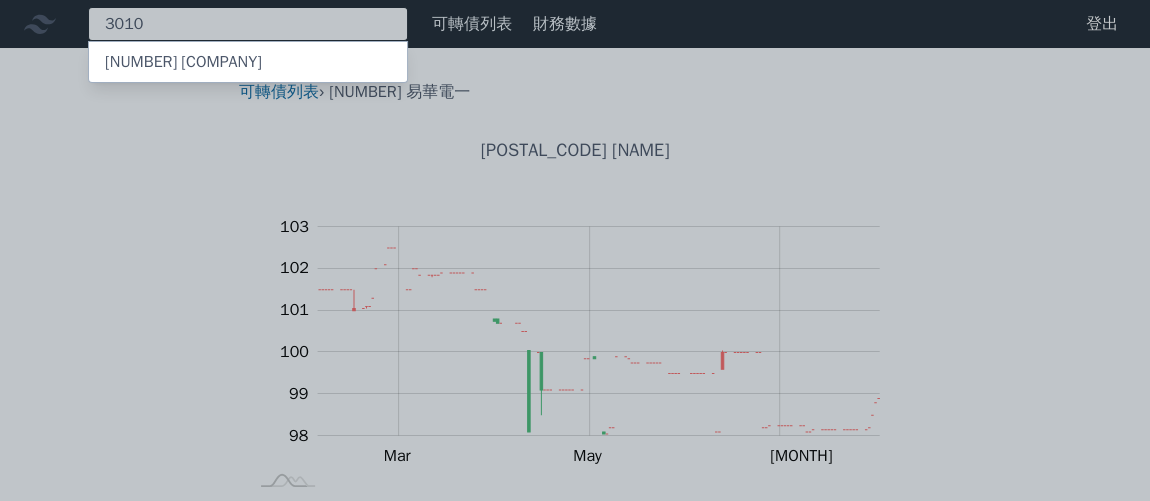 type on "3010" 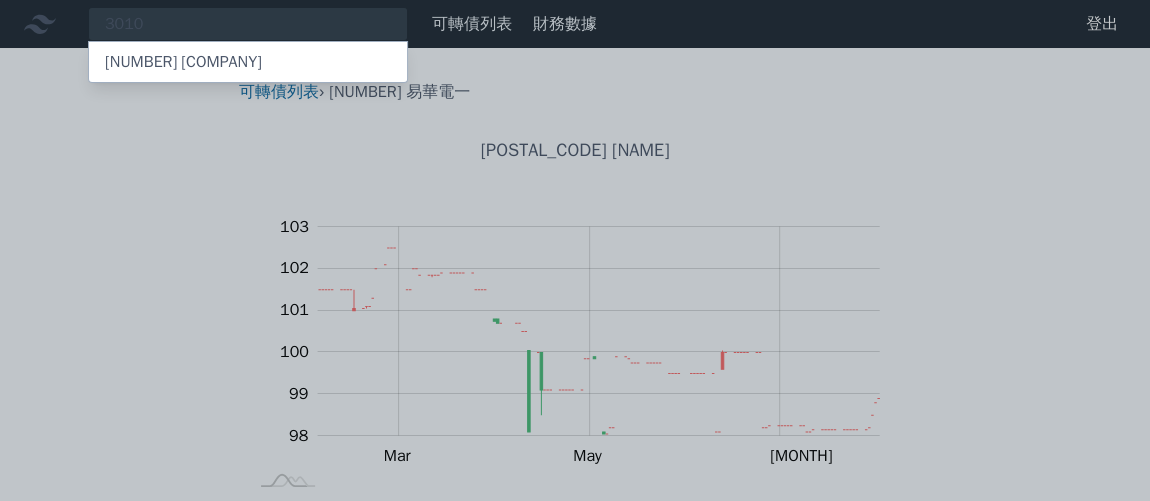 click on "[POSTAL_CODE] [NAME]" at bounding box center [248, 62] 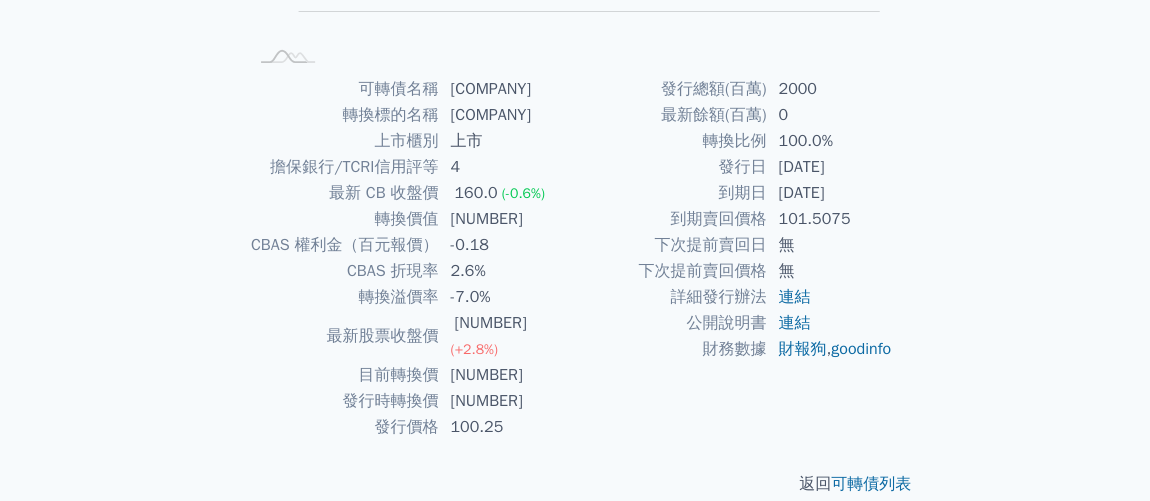scroll, scrollTop: 0, scrollLeft: 0, axis: both 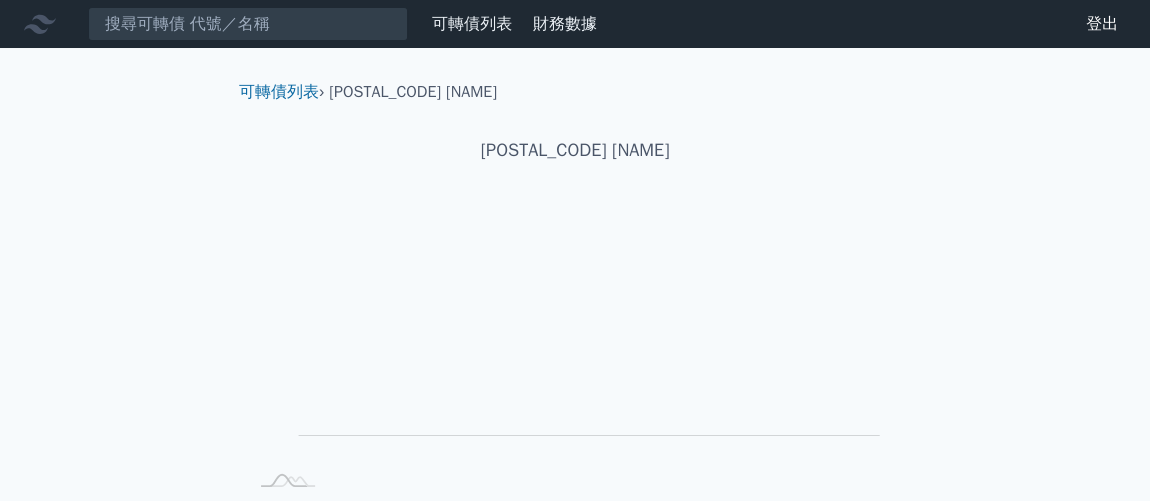 click on "可轉債列表" at bounding box center (472, 24) 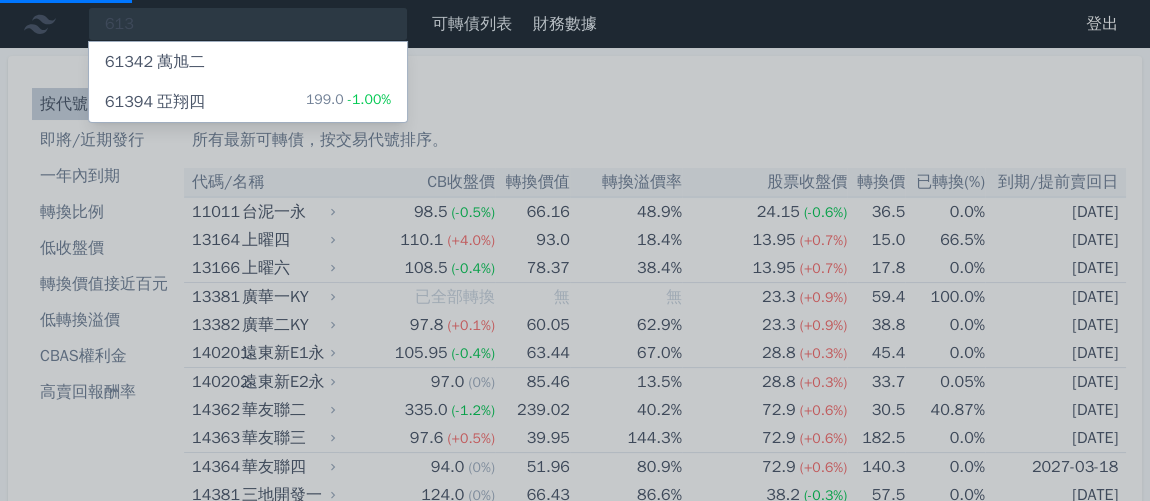 click at bounding box center (575, 250) 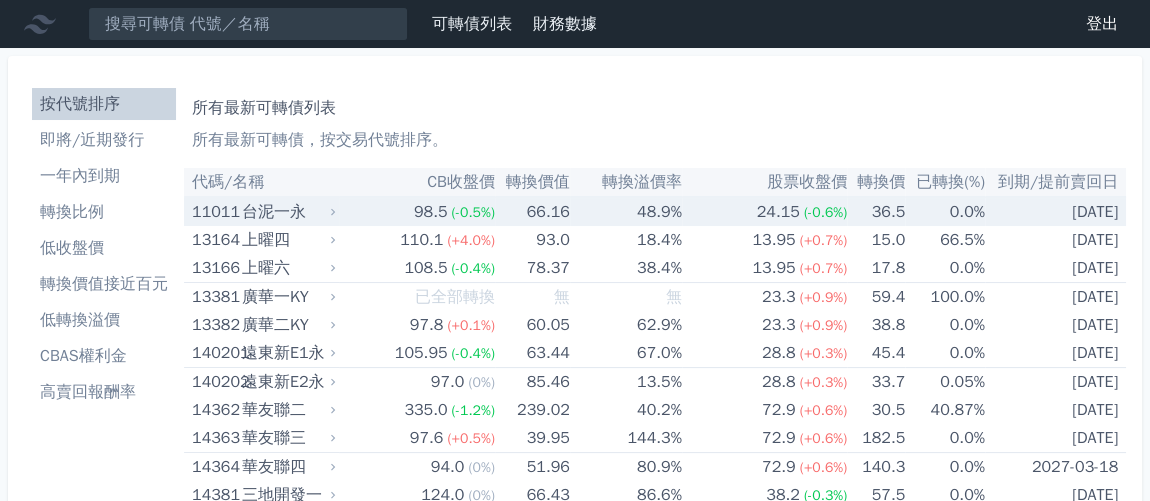 click on "98.5" at bounding box center (431, 212) 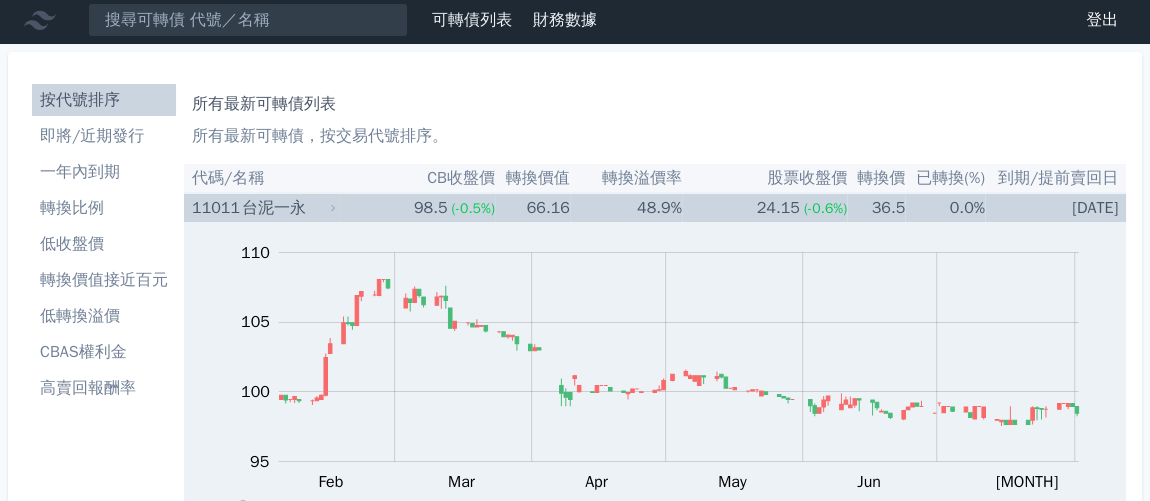 scroll, scrollTop: 0, scrollLeft: 0, axis: both 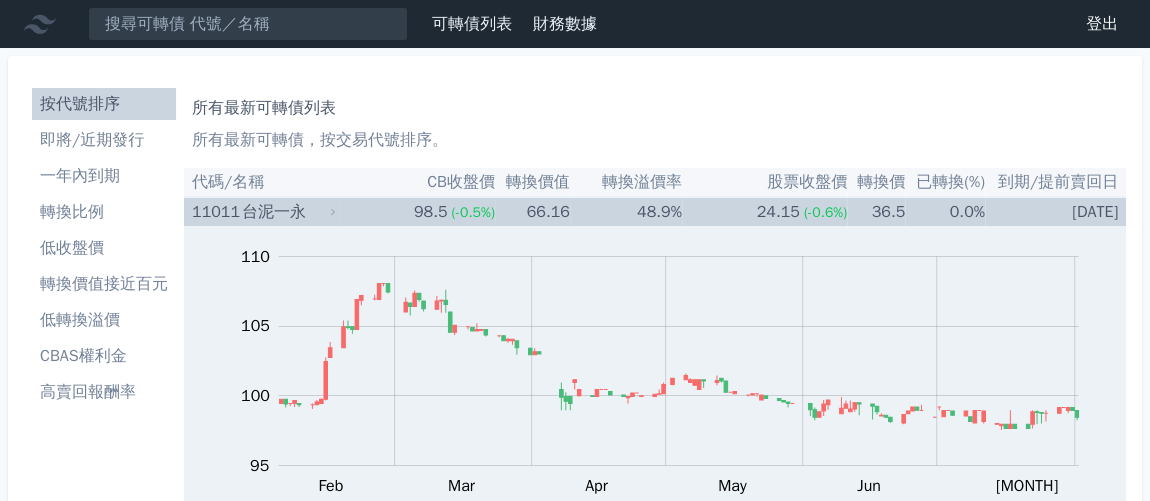 click on "98.5" at bounding box center [431, 212] 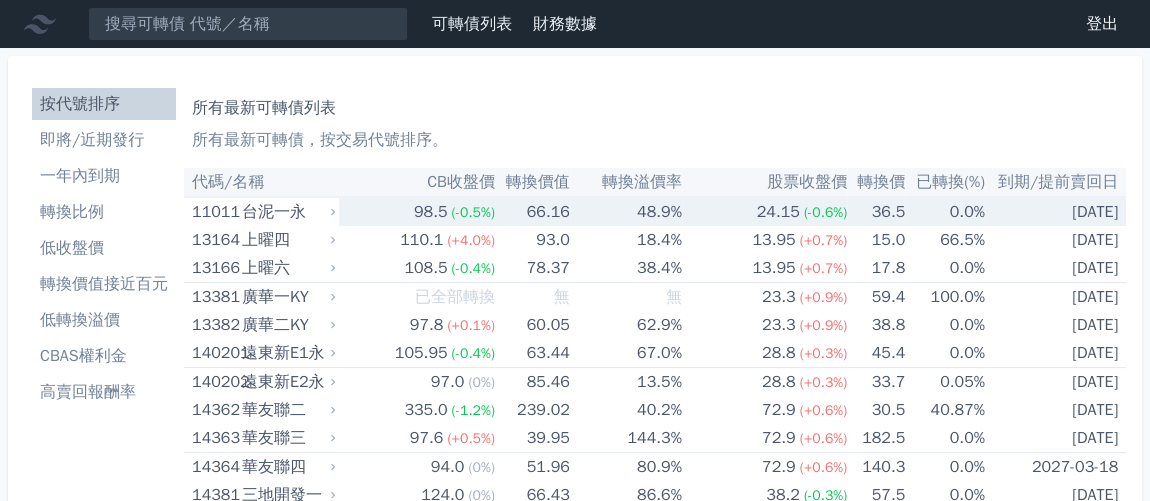 click on "98.5" at bounding box center [431, 212] 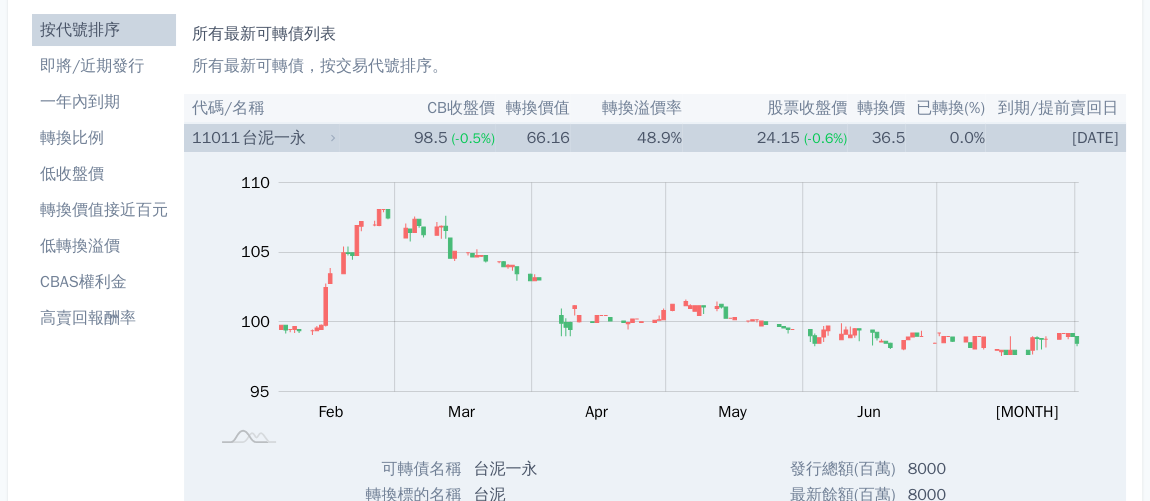 scroll, scrollTop: 0, scrollLeft: 0, axis: both 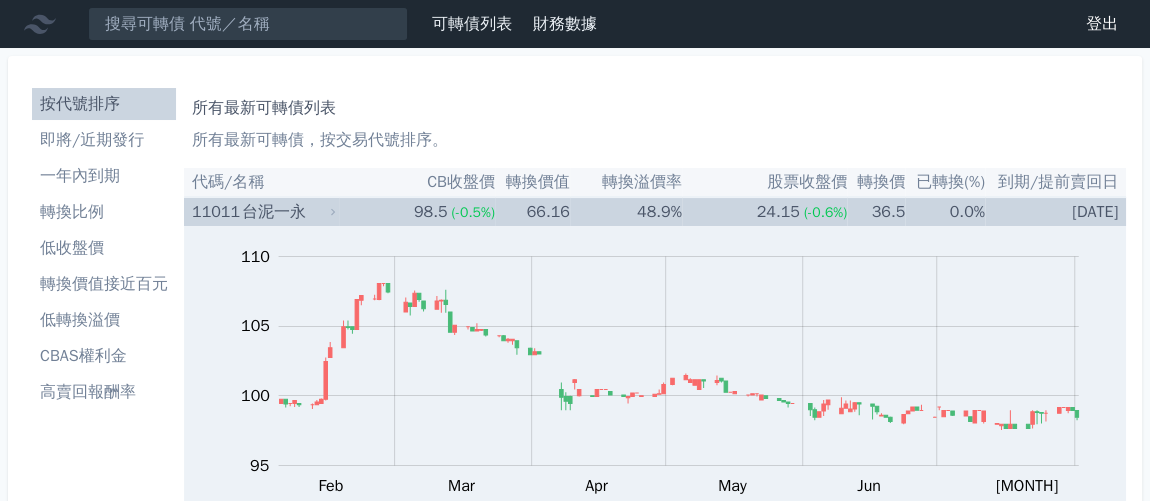 click on "98.5" at bounding box center (431, 212) 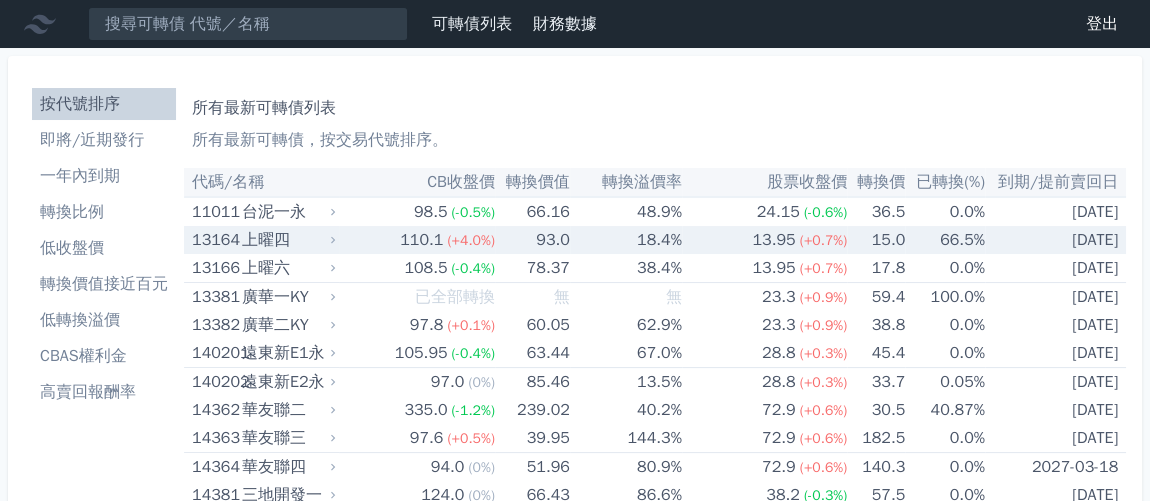 click on "110.1" at bounding box center [421, 240] 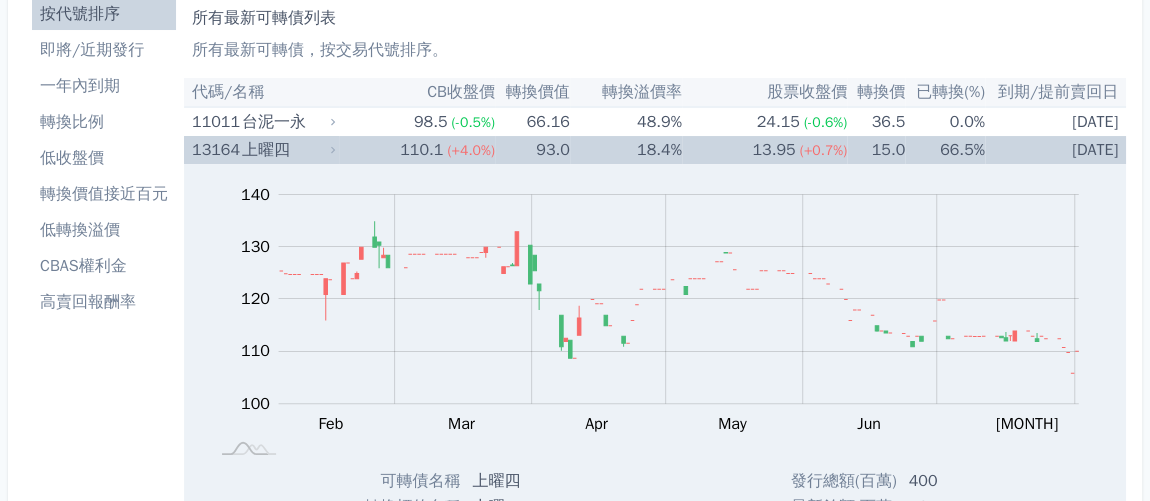scroll, scrollTop: 0, scrollLeft: 0, axis: both 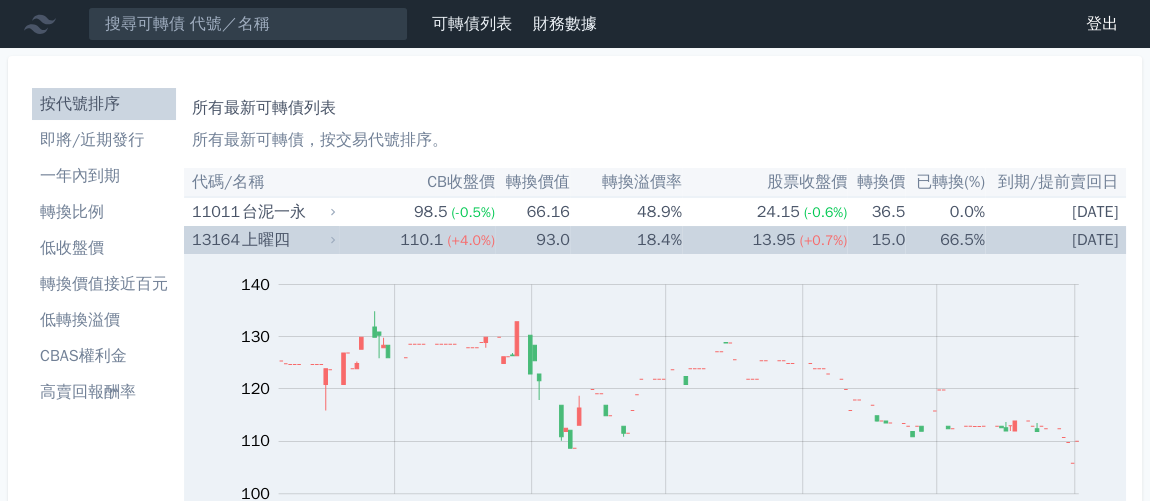click on "上曜四" at bounding box center [287, 240] 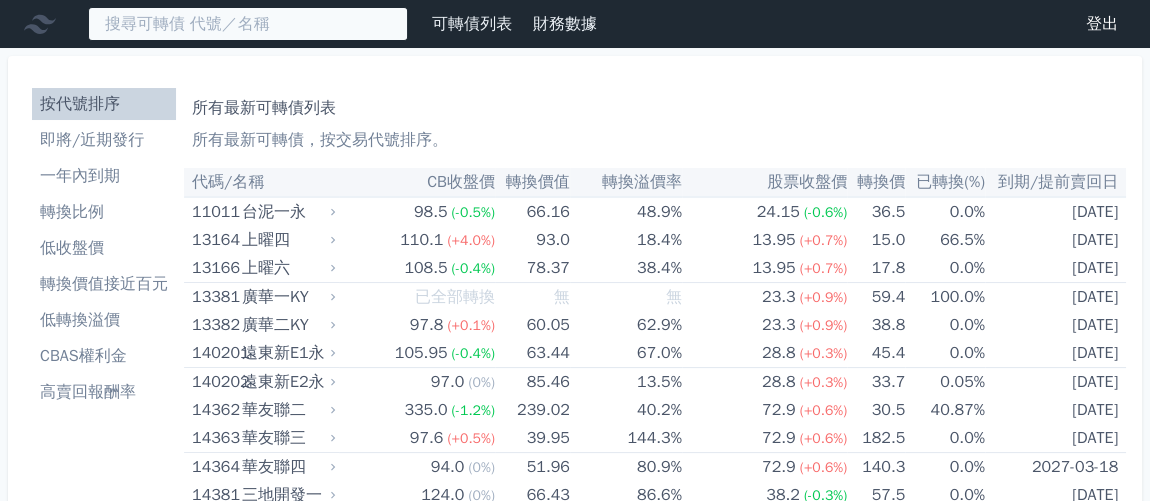 click at bounding box center [248, 24] 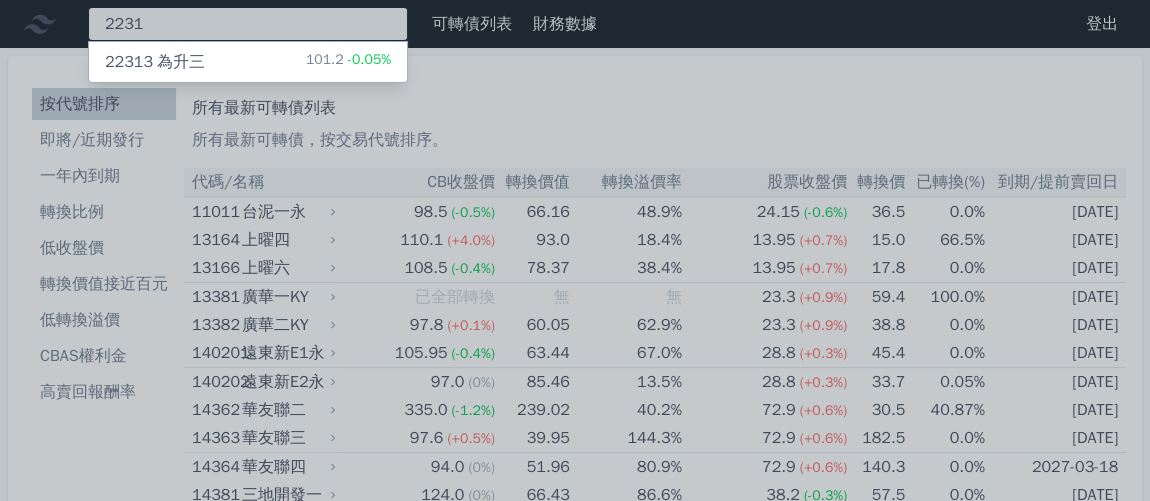 type on "2231" 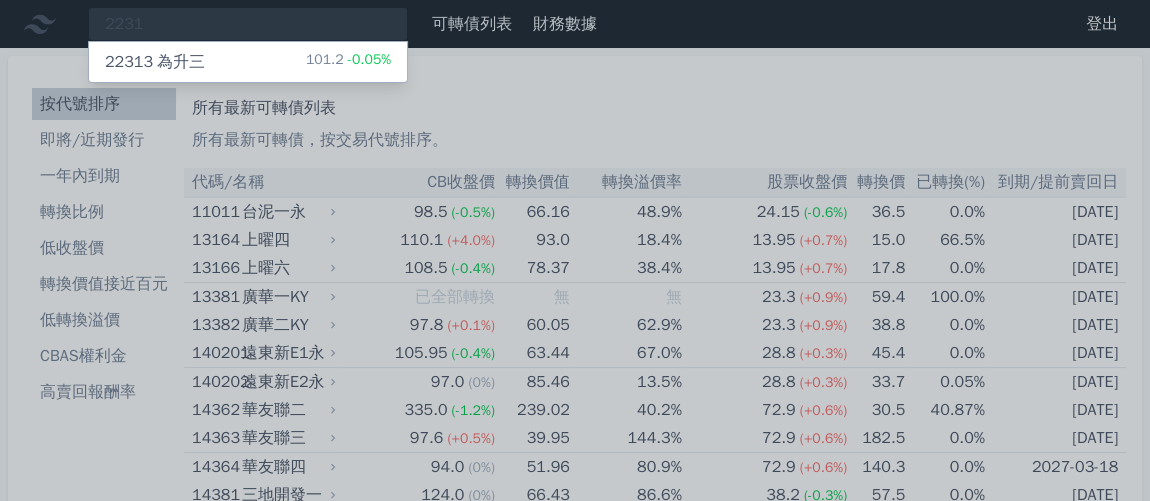click on "[NUMBER] 為升三" at bounding box center [155, 62] 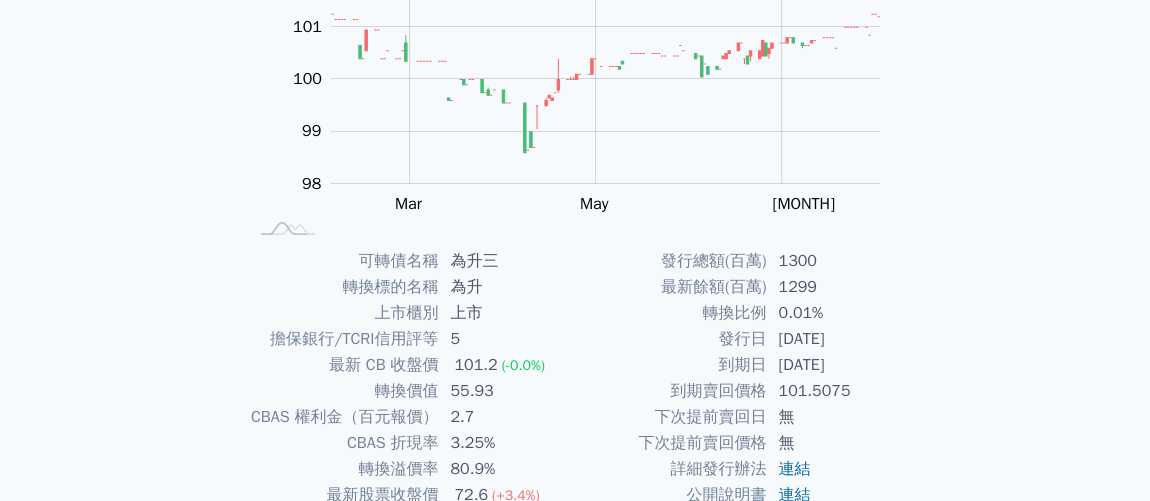 scroll, scrollTop: 0, scrollLeft: 0, axis: both 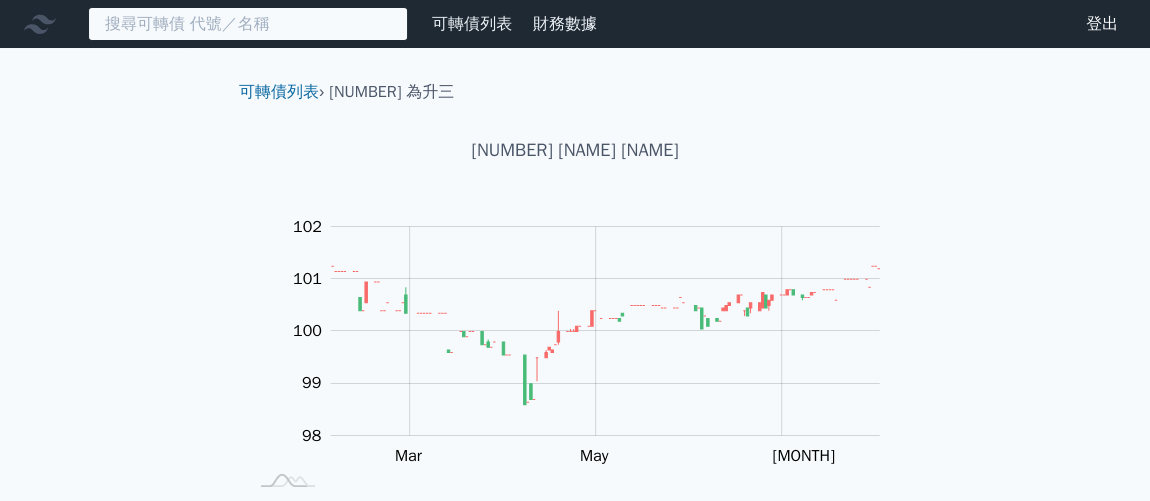click at bounding box center (248, 24) 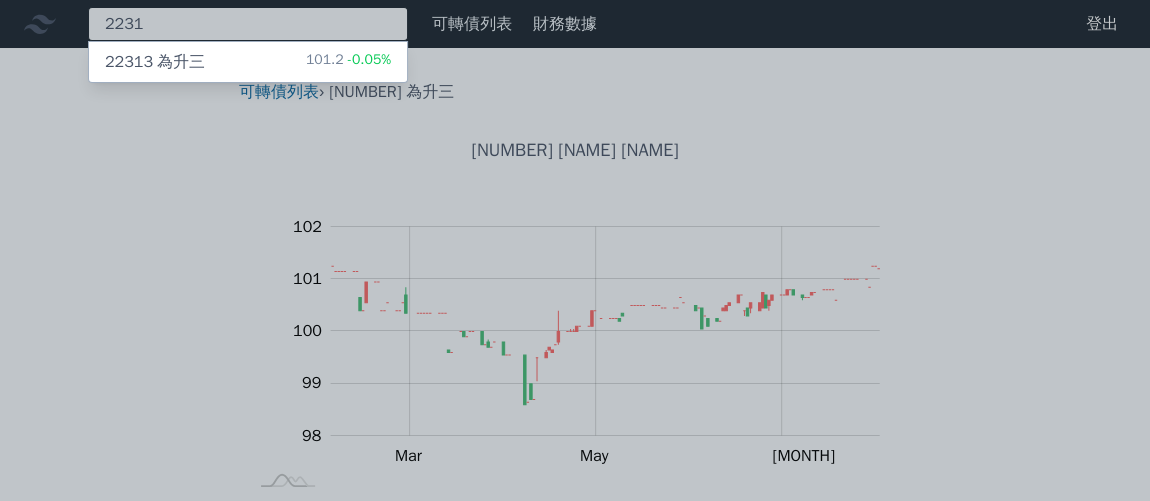 type on "2231" 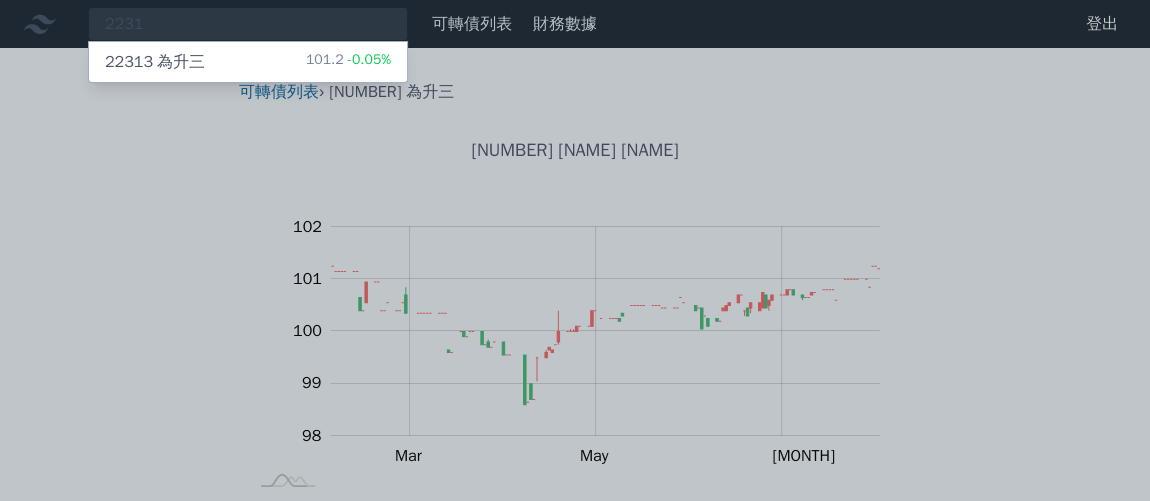 click on "[NUMBER] [NAME] [NAME]
[PRICE] [PERCENTAGE]" at bounding box center [248, 62] 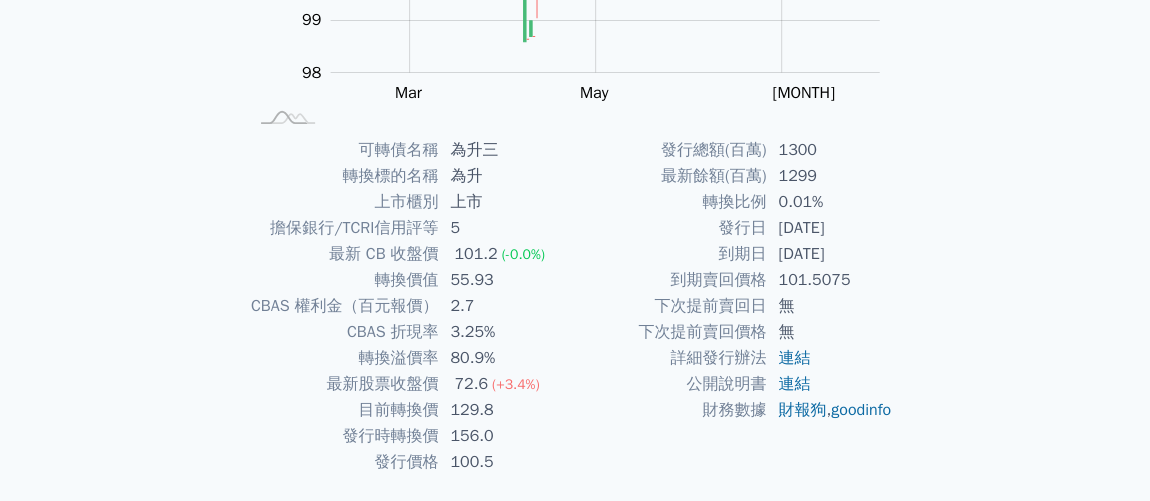 scroll, scrollTop: 0, scrollLeft: 0, axis: both 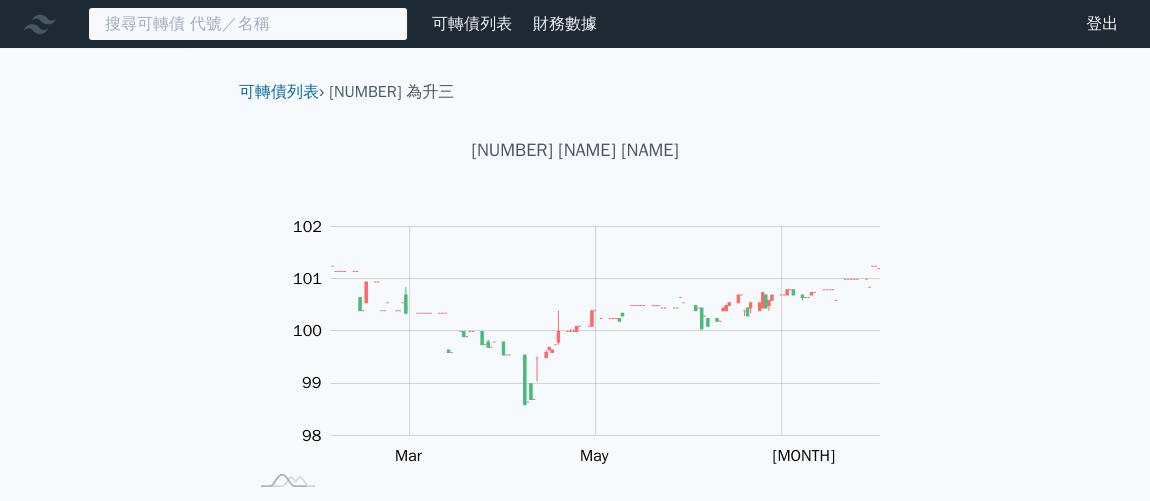click at bounding box center [248, 24] 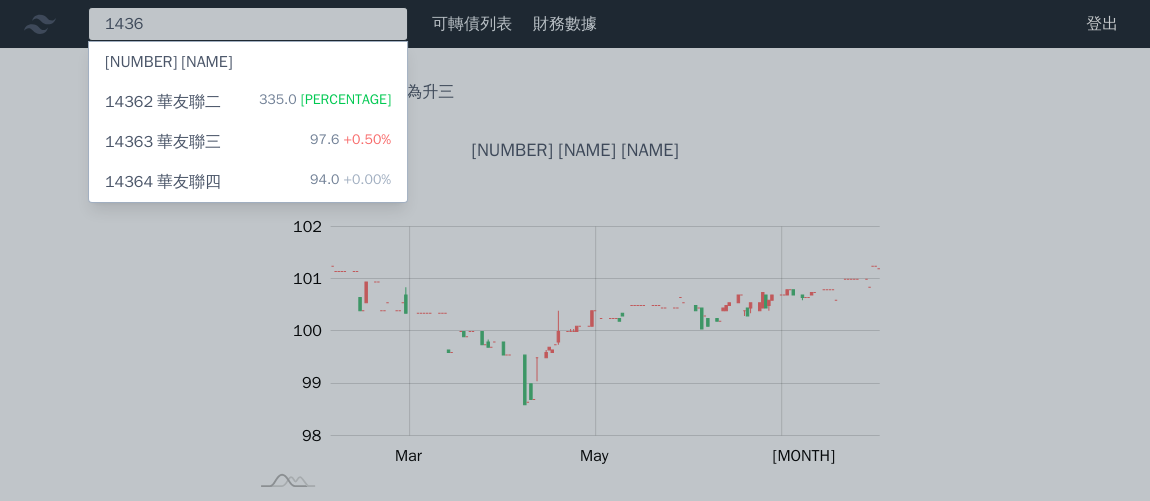 type on "1436" 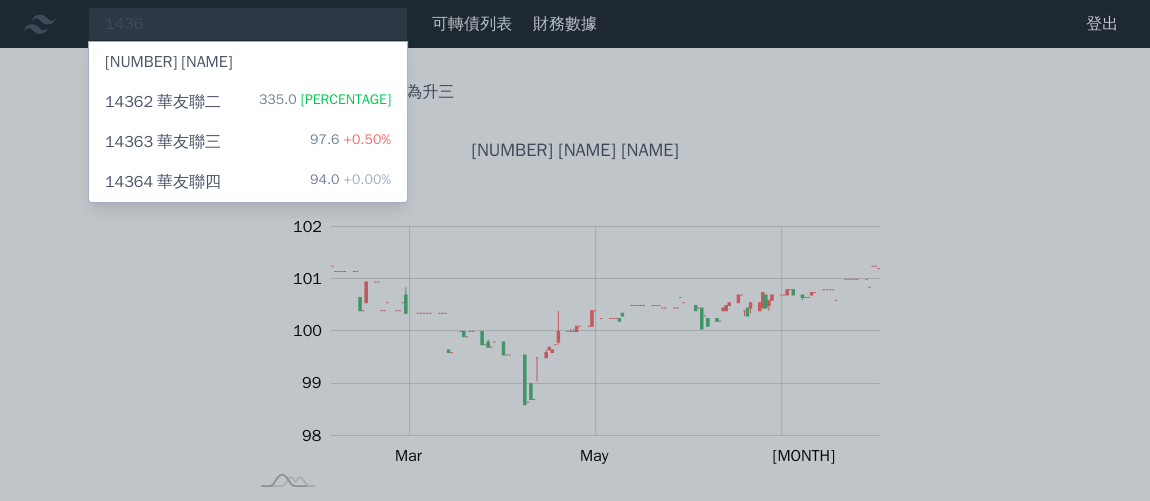 click at bounding box center (575, 250) 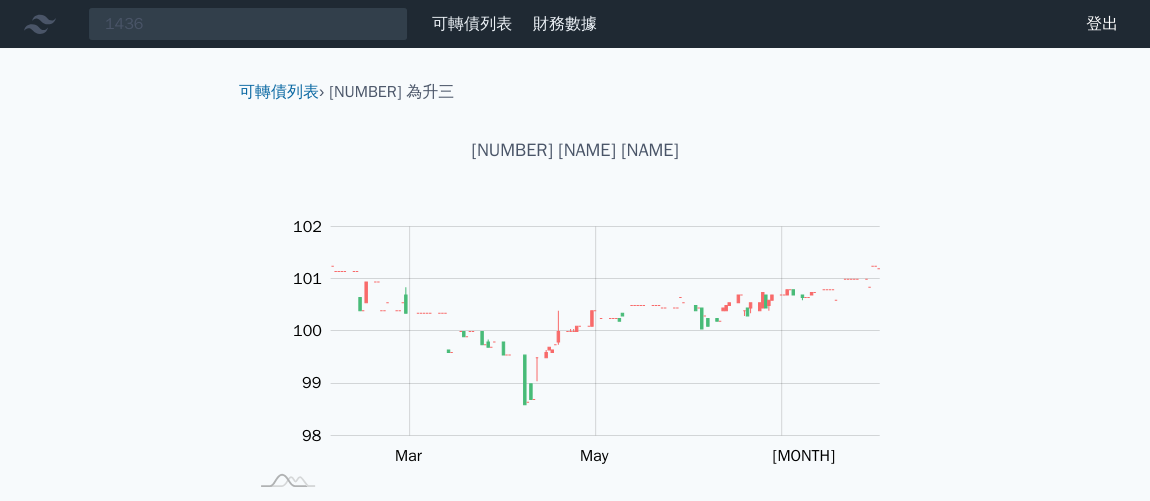 click on "可轉債列表" at bounding box center (472, 24) 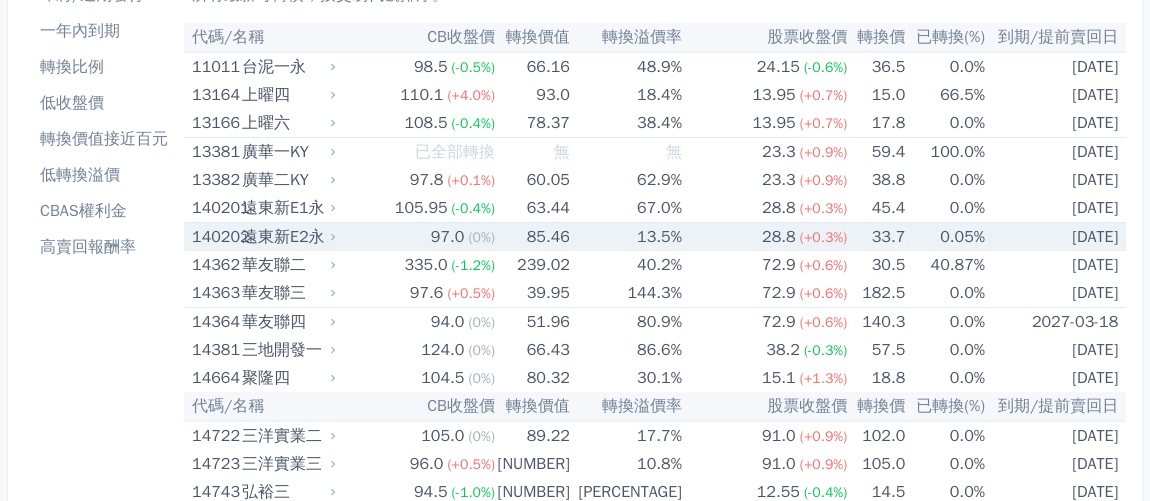 scroll, scrollTop: 272, scrollLeft: 0, axis: vertical 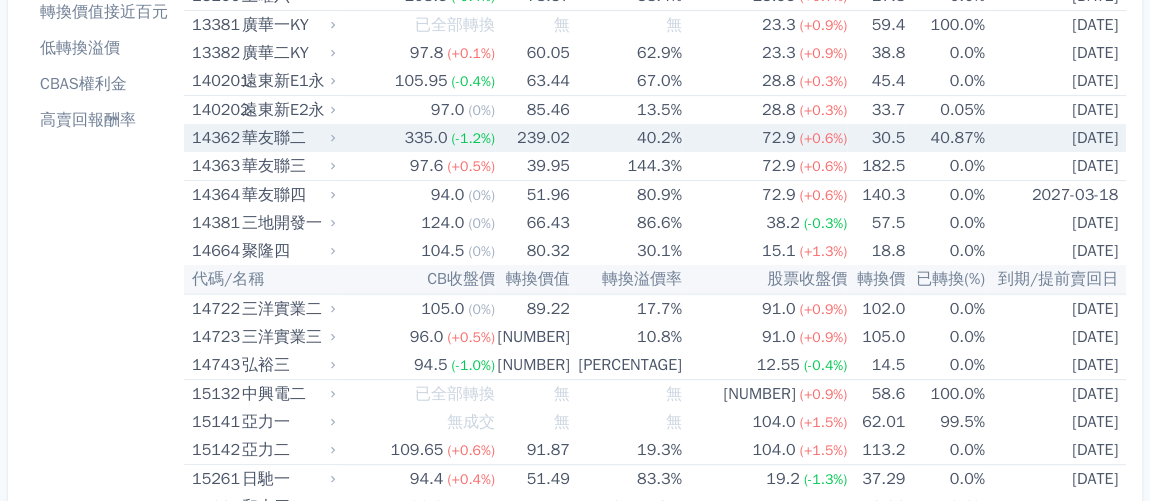 click on "華友聯二" at bounding box center (287, 138) 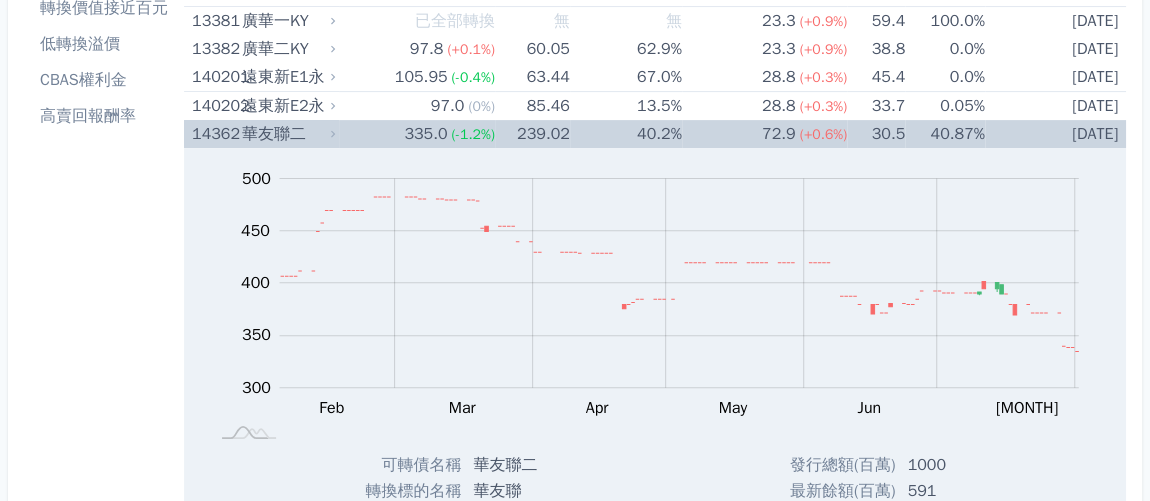 scroll, scrollTop: 181, scrollLeft: 0, axis: vertical 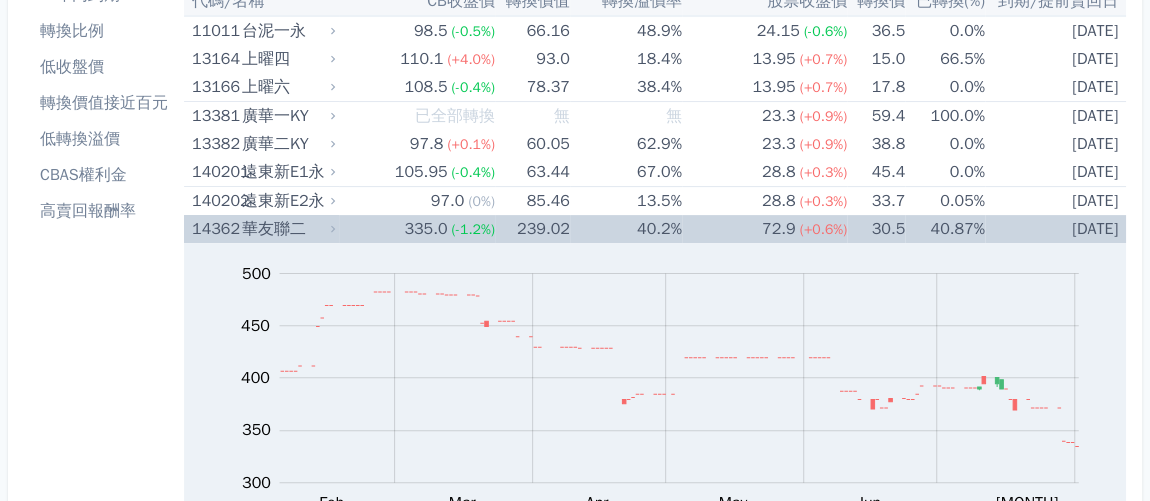 click on "華友聯二" at bounding box center (287, 229) 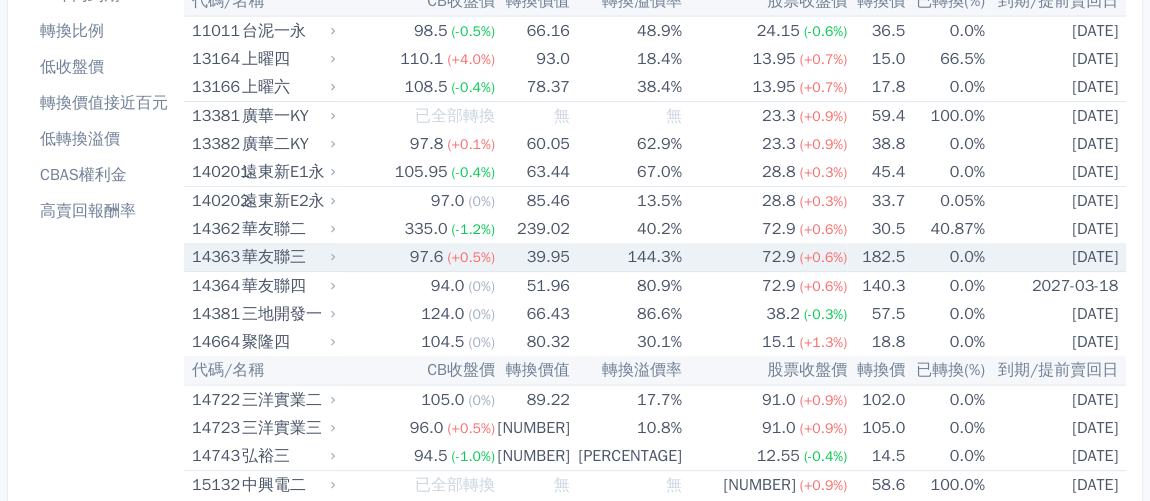 click on "華友聯三" at bounding box center (287, 257) 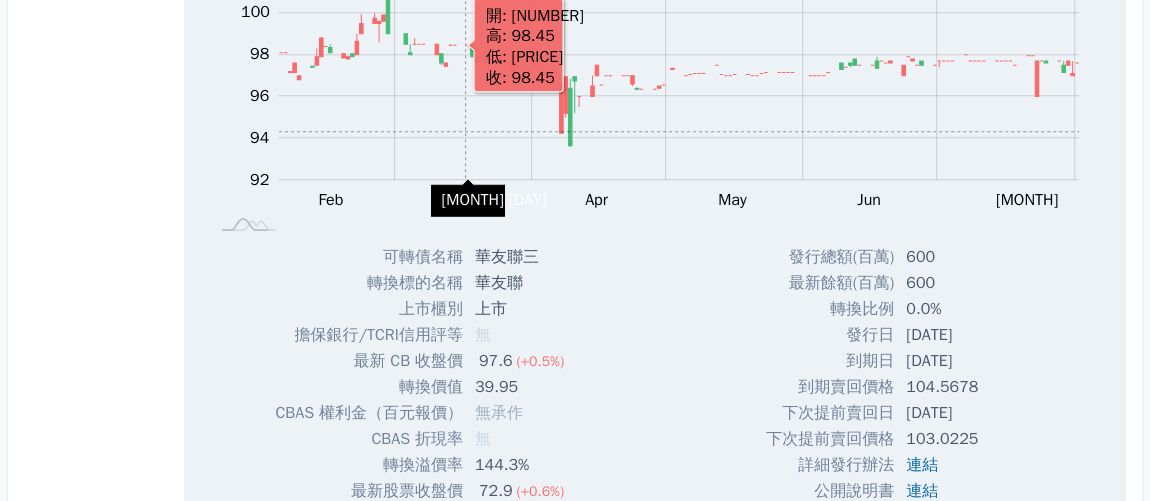 scroll, scrollTop: 181, scrollLeft: 0, axis: vertical 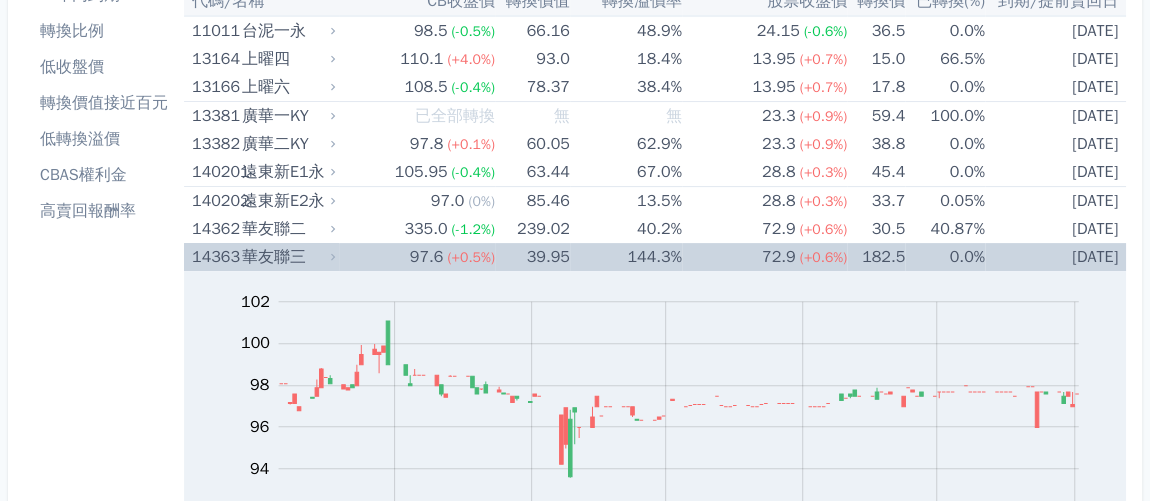click on "(+0.5%)" at bounding box center (471, 257) 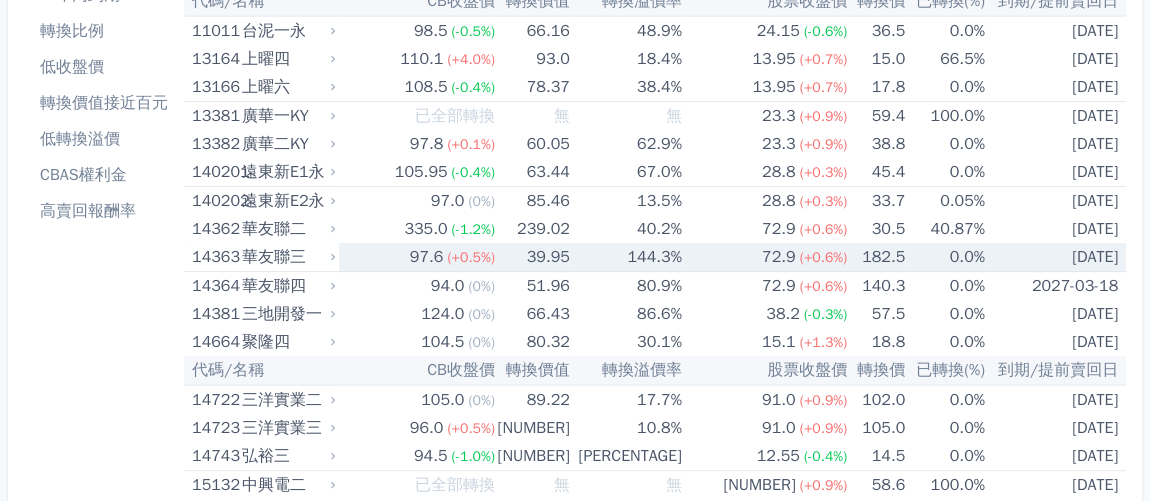 click on "(+0.5%)" at bounding box center (471, 257) 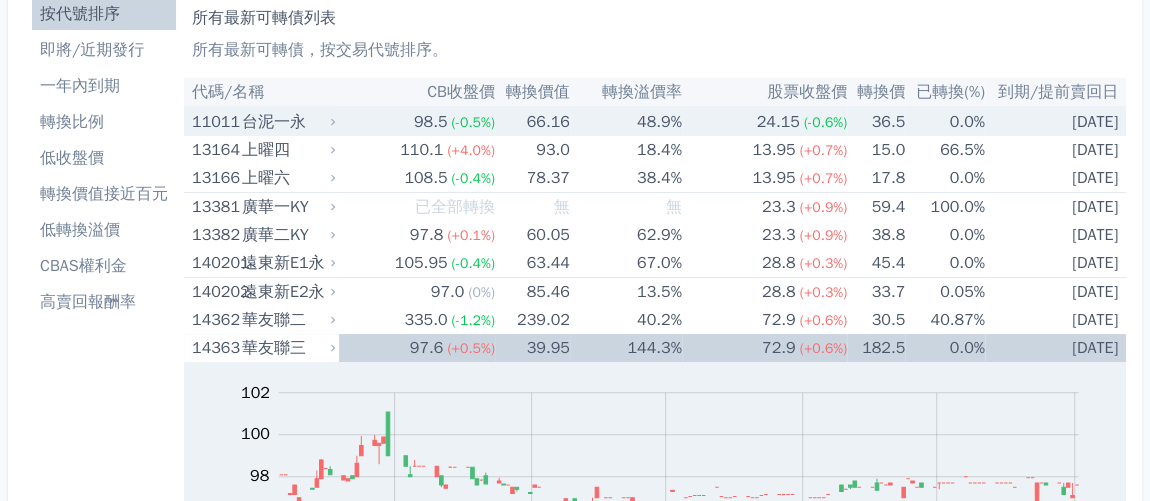 scroll, scrollTop: 0, scrollLeft: 0, axis: both 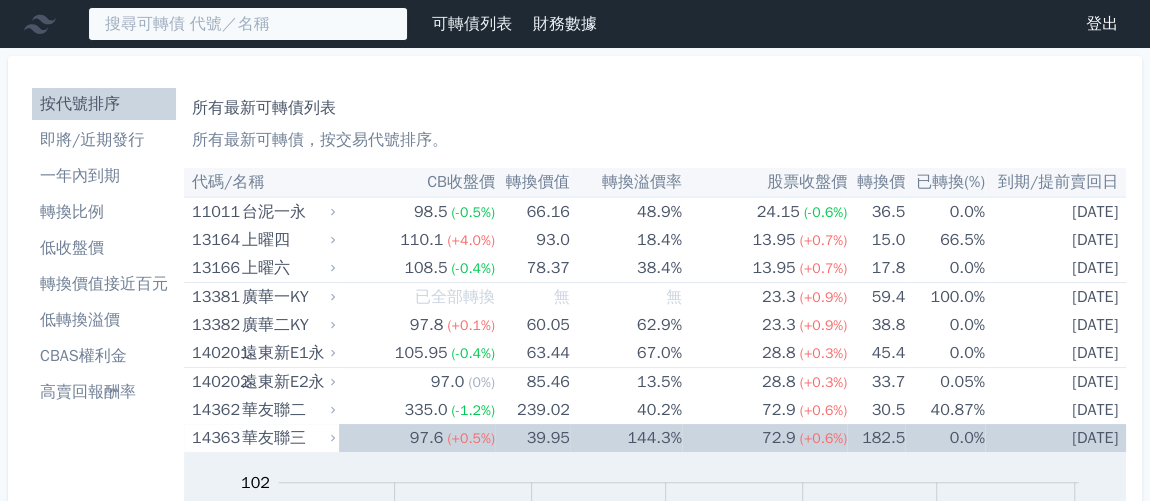 click at bounding box center [248, 24] 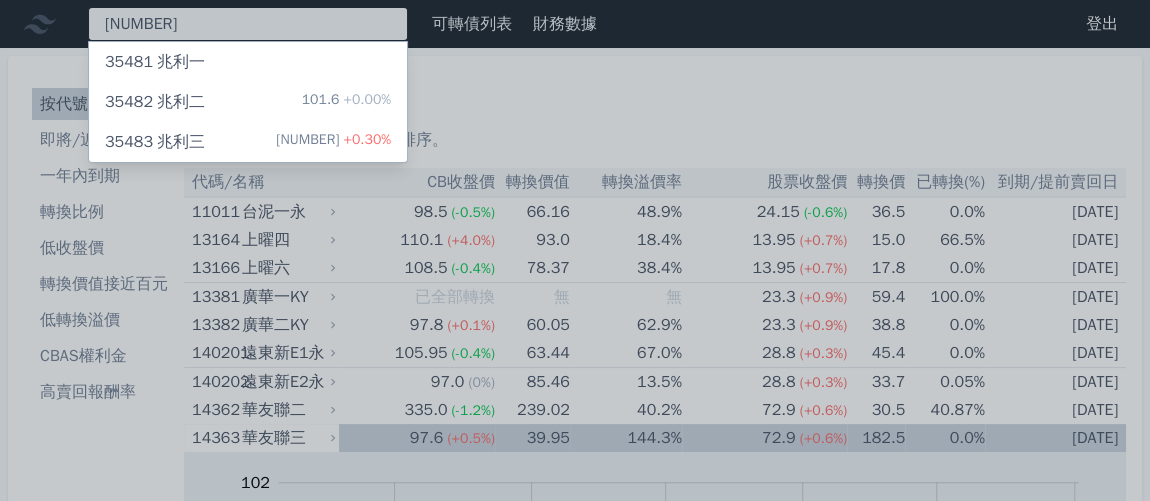 type on "[NUMBER]" 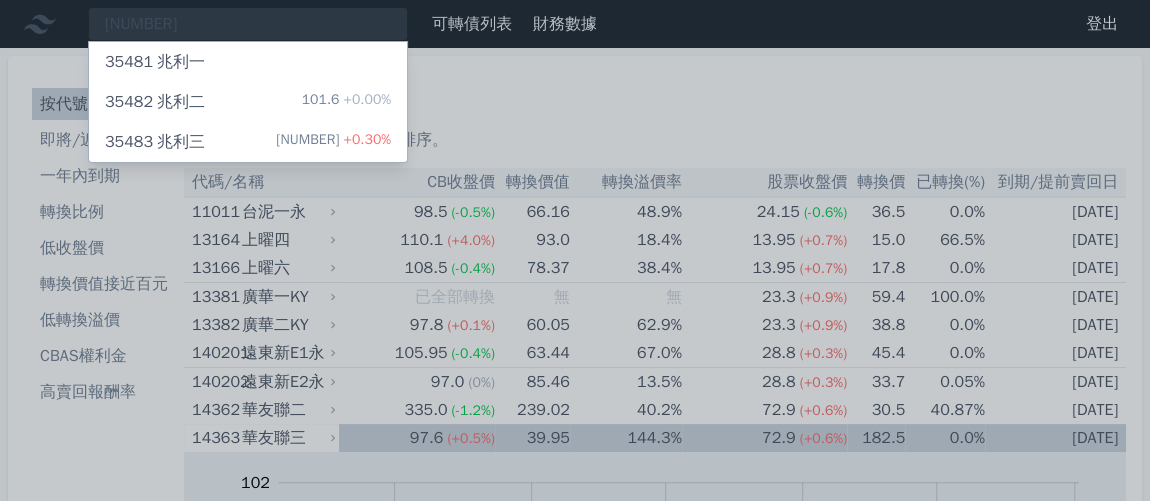 click at bounding box center [575, 250] 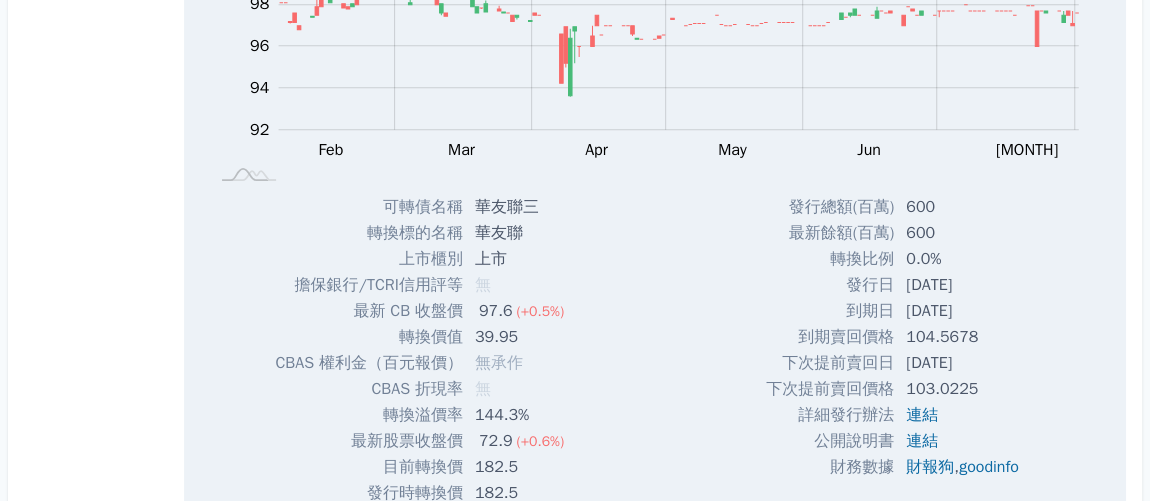 scroll, scrollTop: 272, scrollLeft: 0, axis: vertical 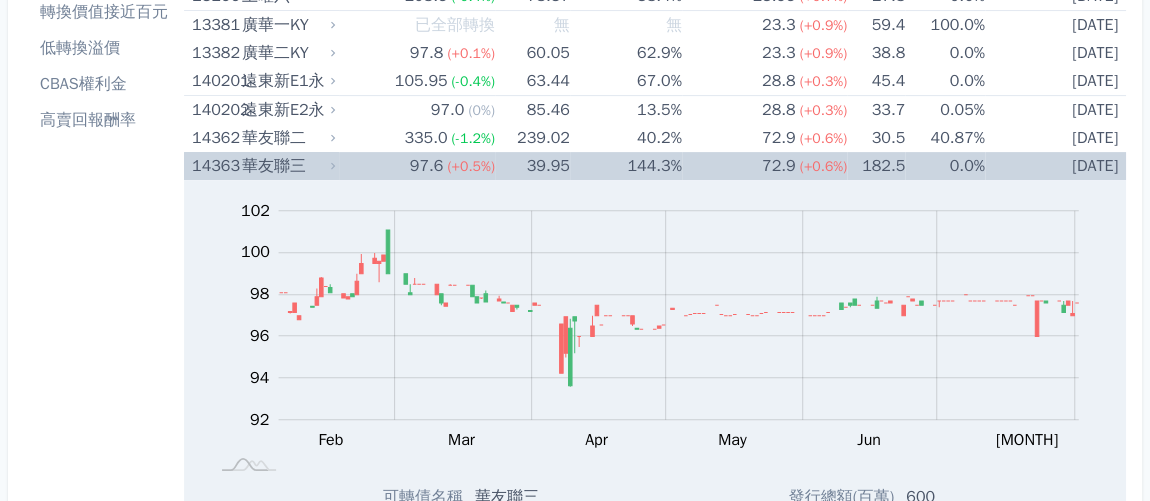 click on "華友聯三" at bounding box center (287, 166) 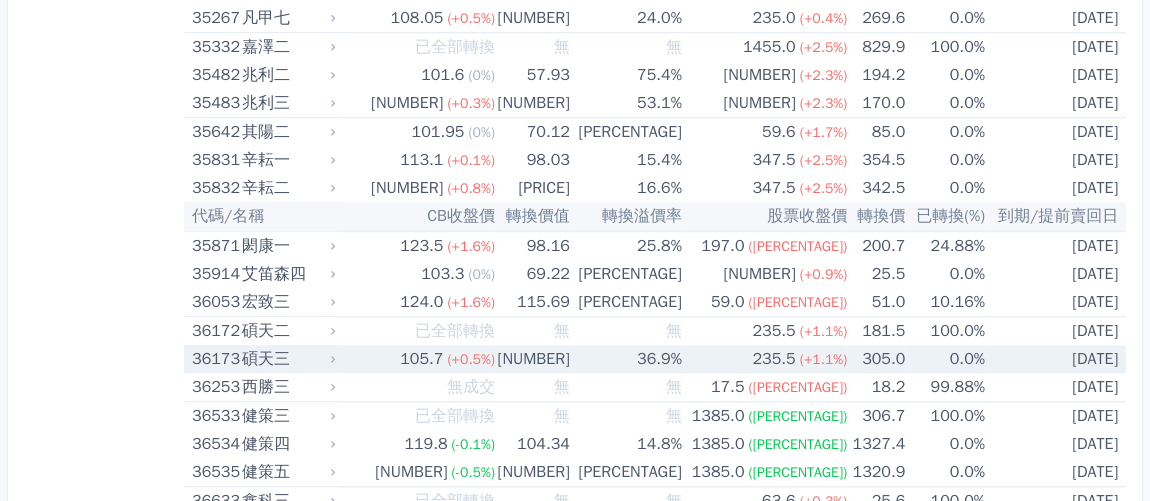 scroll, scrollTop: 4545, scrollLeft: 0, axis: vertical 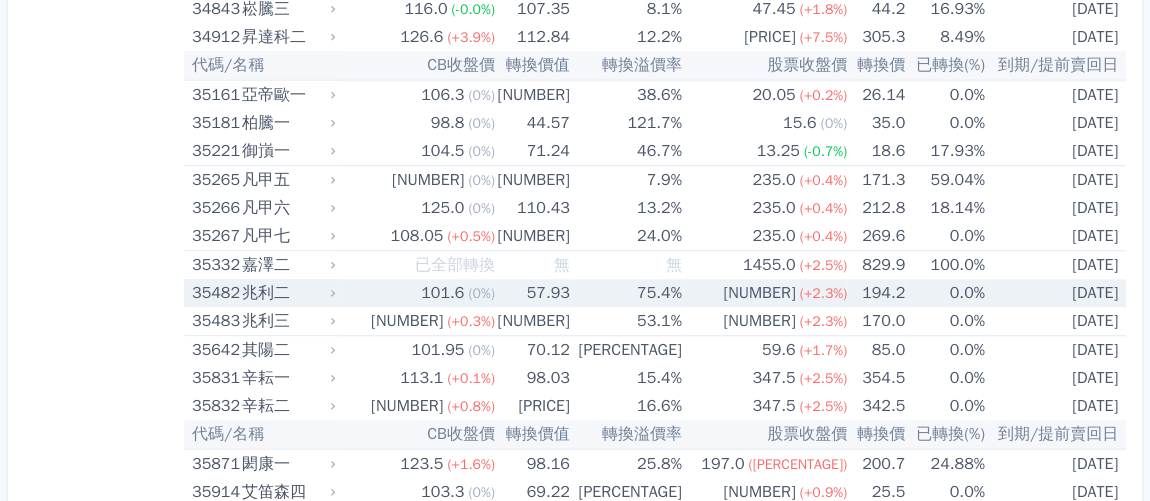 click on "[NUMBER]" at bounding box center (759, 293) 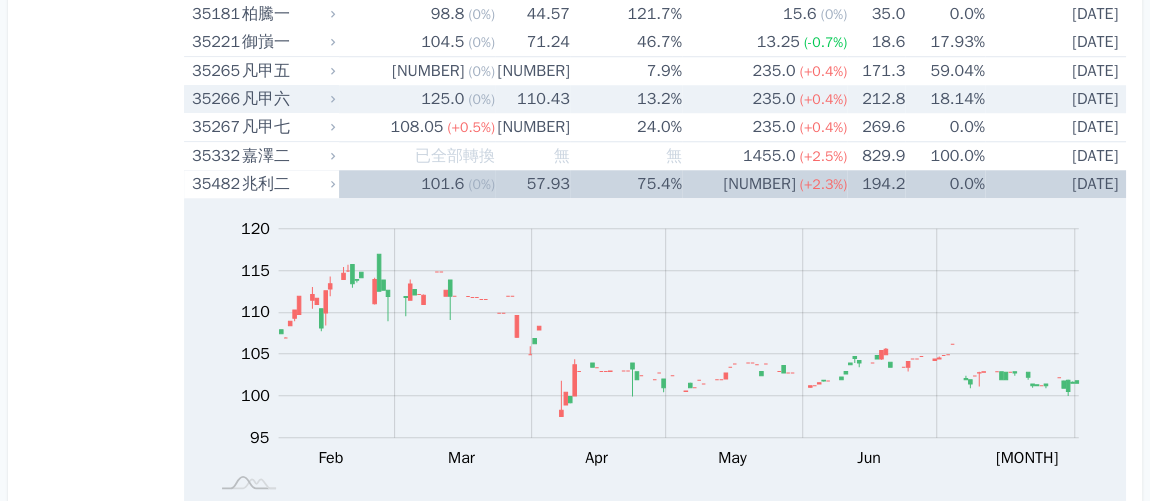 scroll, scrollTop: 4545, scrollLeft: 0, axis: vertical 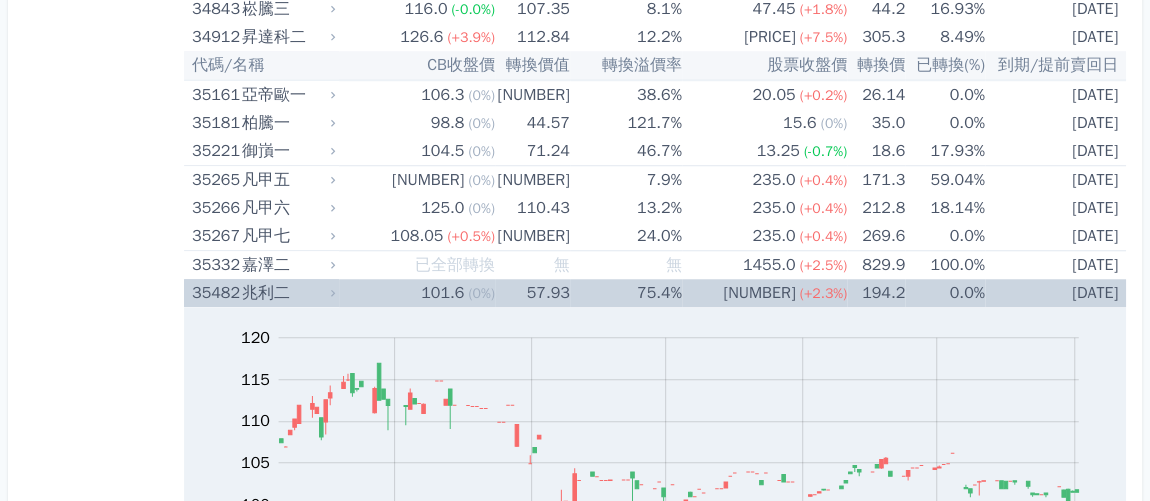 click on "兆利二" at bounding box center (287, 293) 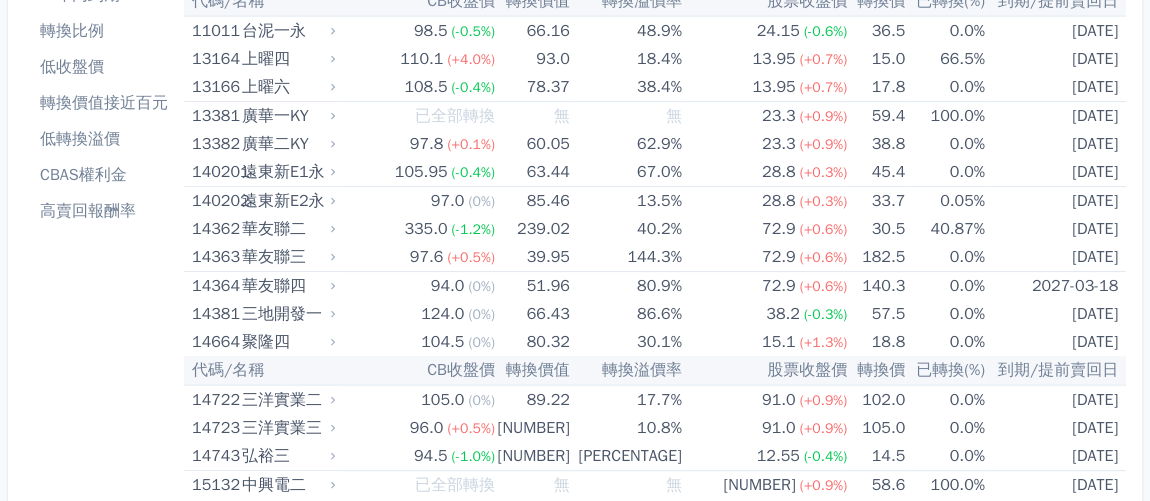 scroll, scrollTop: 0, scrollLeft: 0, axis: both 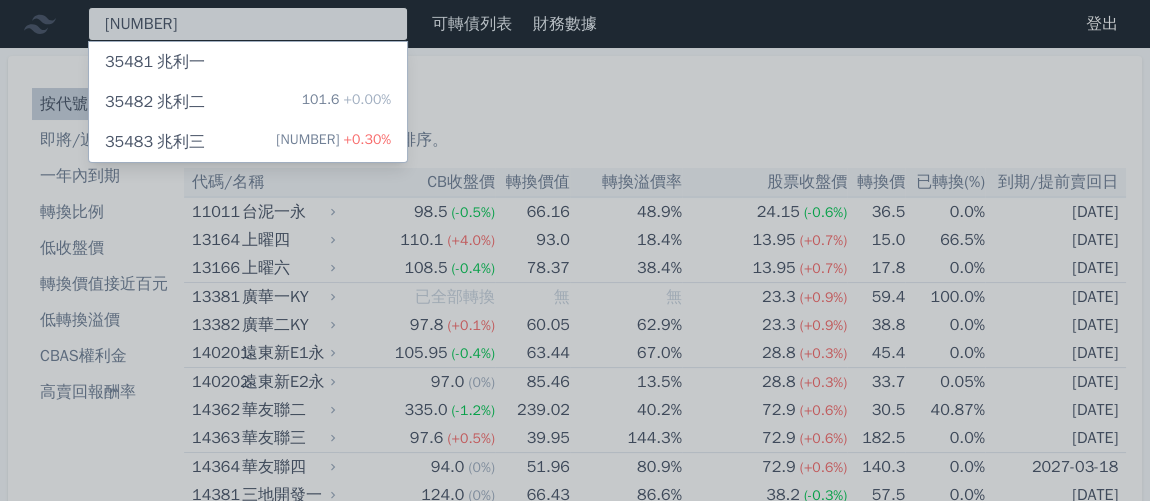 click on "[NUMBER]
[NUMBER] 兆利一
[NUMBER] 兆利二
[NUMBER] [PERCENT]
[NUMBER] 兆利三
[NUMBER] [PERCENT]" at bounding box center (248, 24) 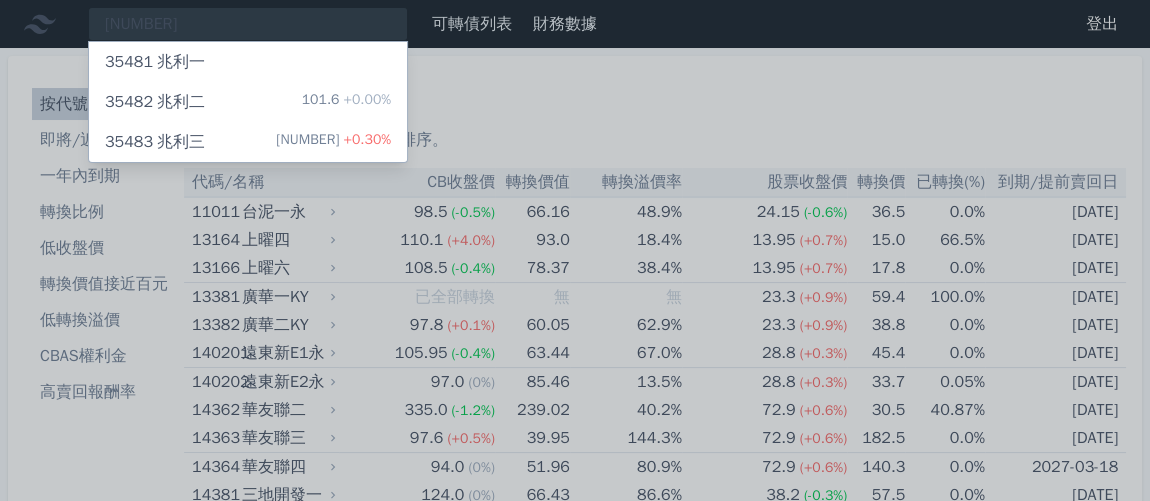 click on "[POSTAL_CODE] [NAME]" at bounding box center [248, 62] 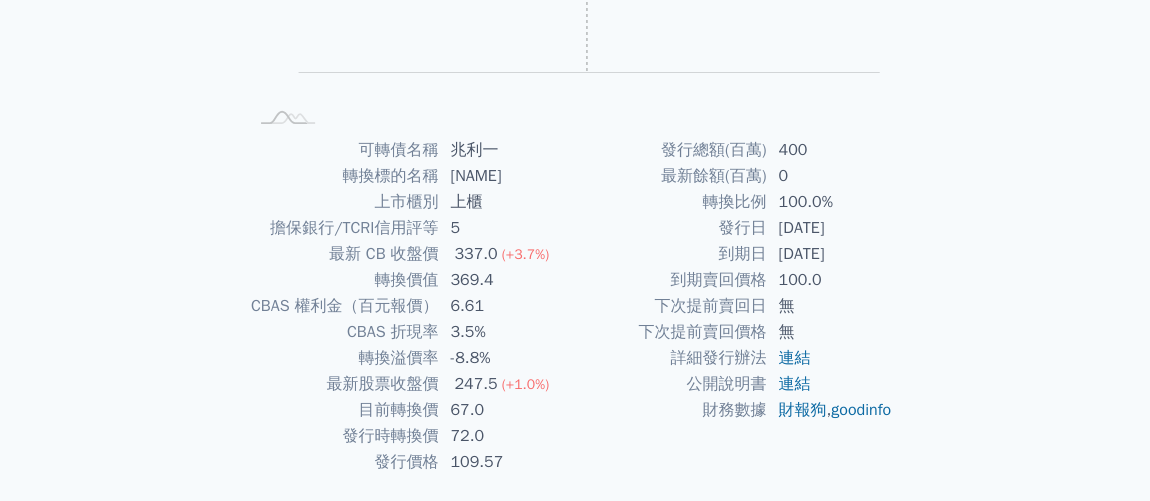 scroll, scrollTop: 424, scrollLeft: 0, axis: vertical 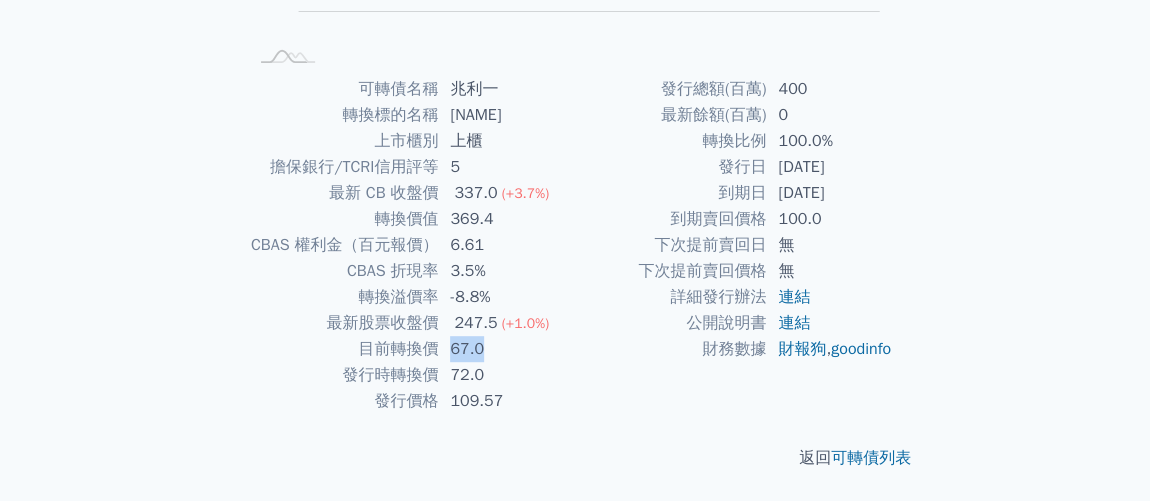 drag, startPoint x: 449, startPoint y: 344, endPoint x: 489, endPoint y: 349, distance: 40.311287 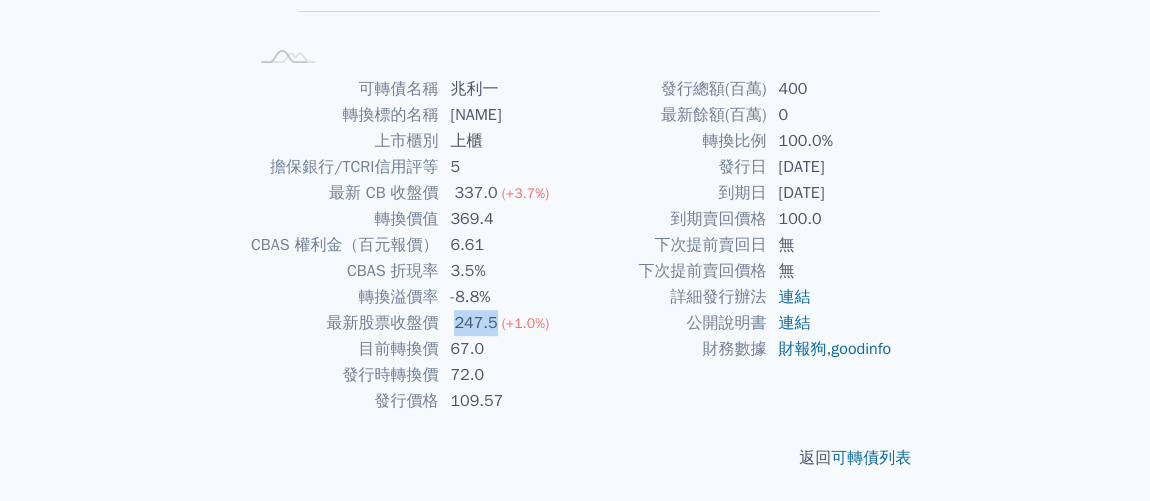 drag, startPoint x: 455, startPoint y: 323, endPoint x: 490, endPoint y: 322, distance: 35.014282 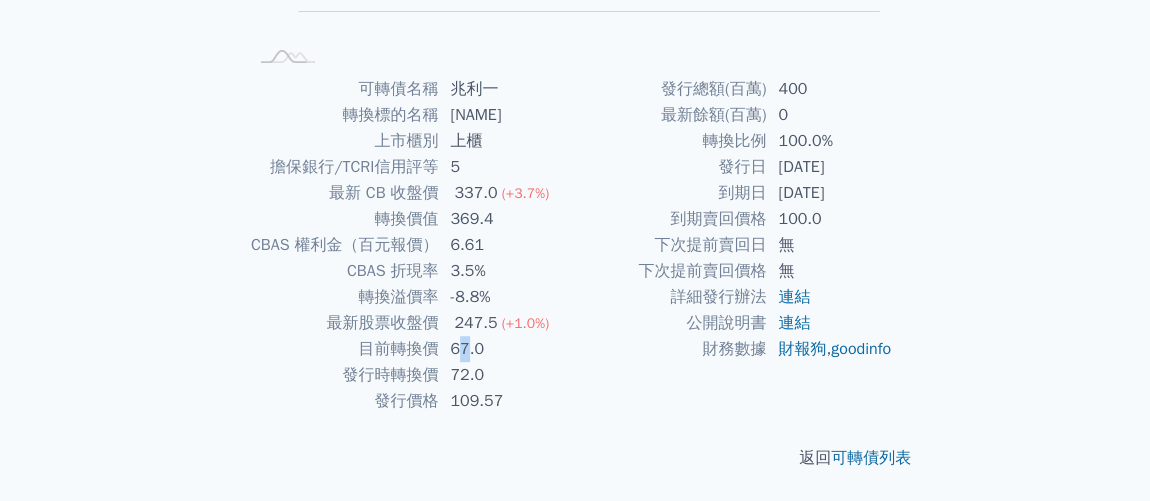 drag, startPoint x: 455, startPoint y: 348, endPoint x: 470, endPoint y: 347, distance: 15.033297 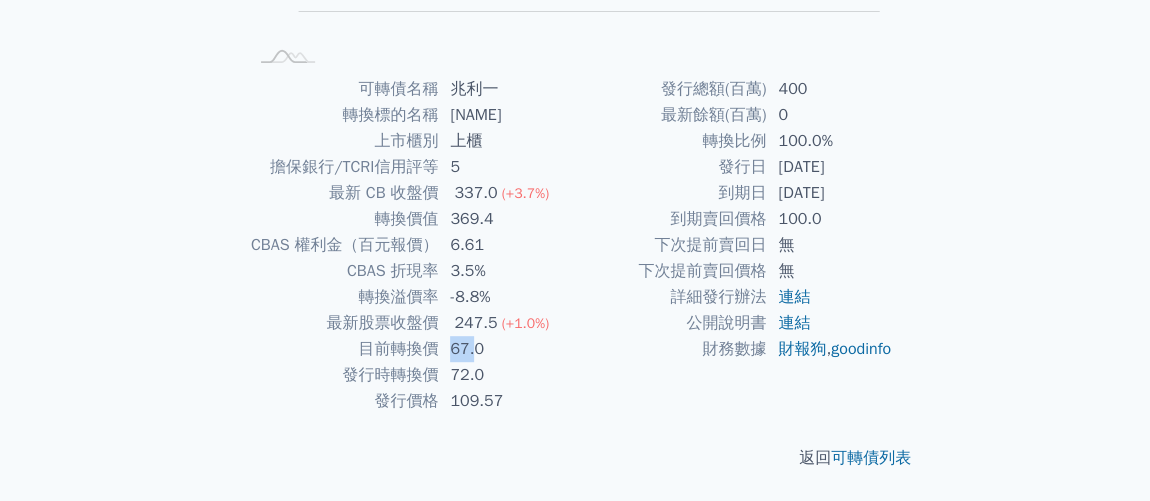 drag, startPoint x: 447, startPoint y: 349, endPoint x: 476, endPoint y: 350, distance: 29.017237 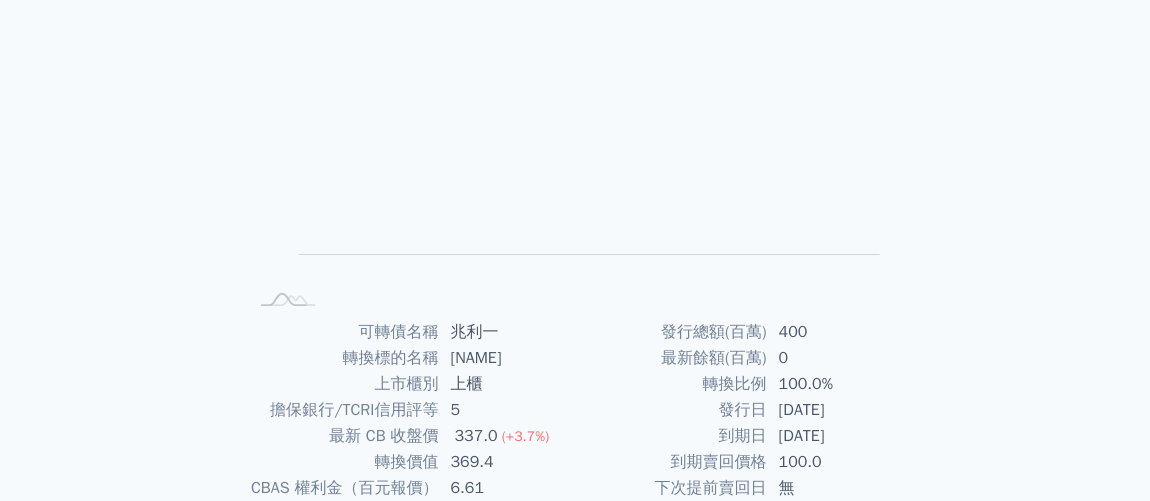 scroll, scrollTop: 0, scrollLeft: 0, axis: both 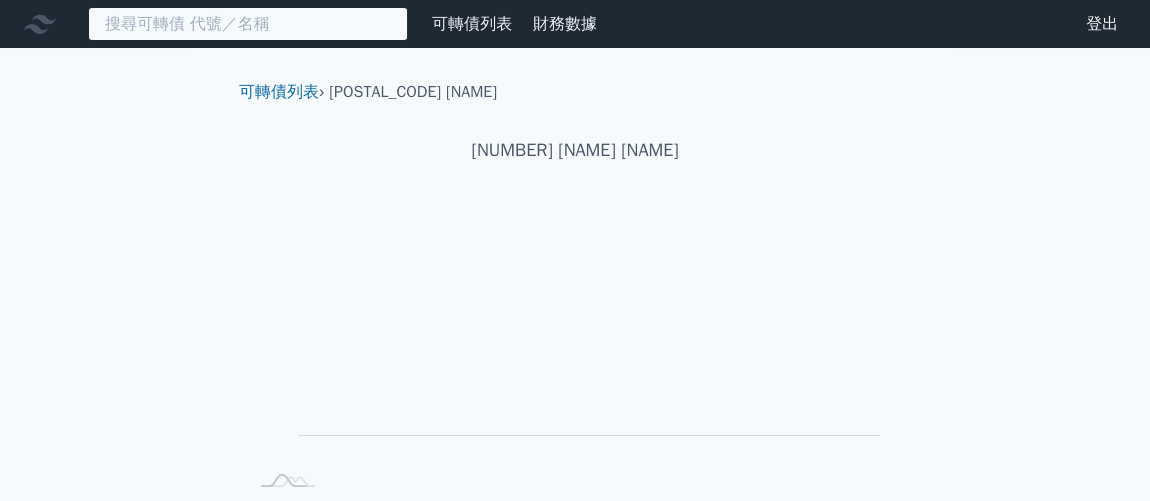 click at bounding box center (248, 24) 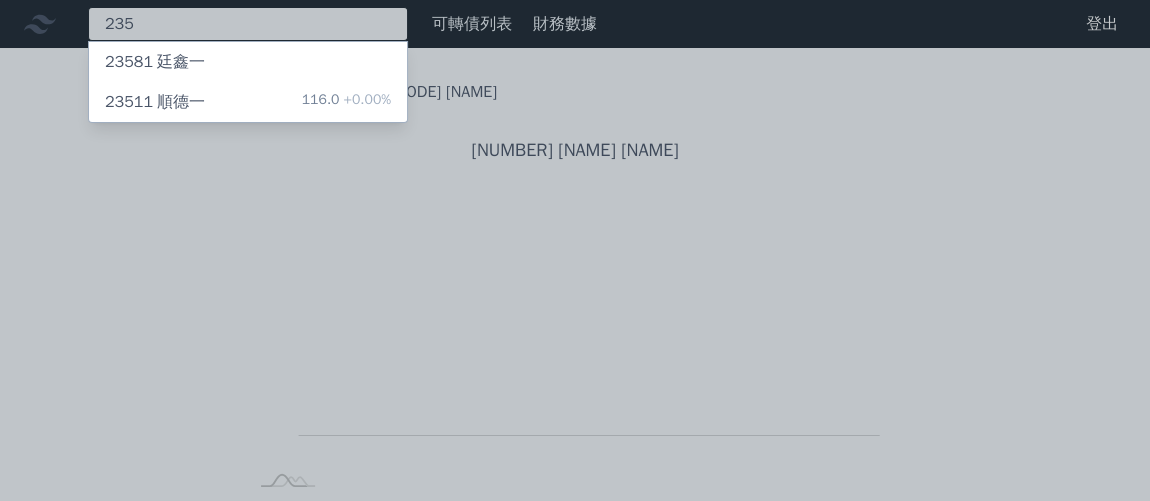 type on "235" 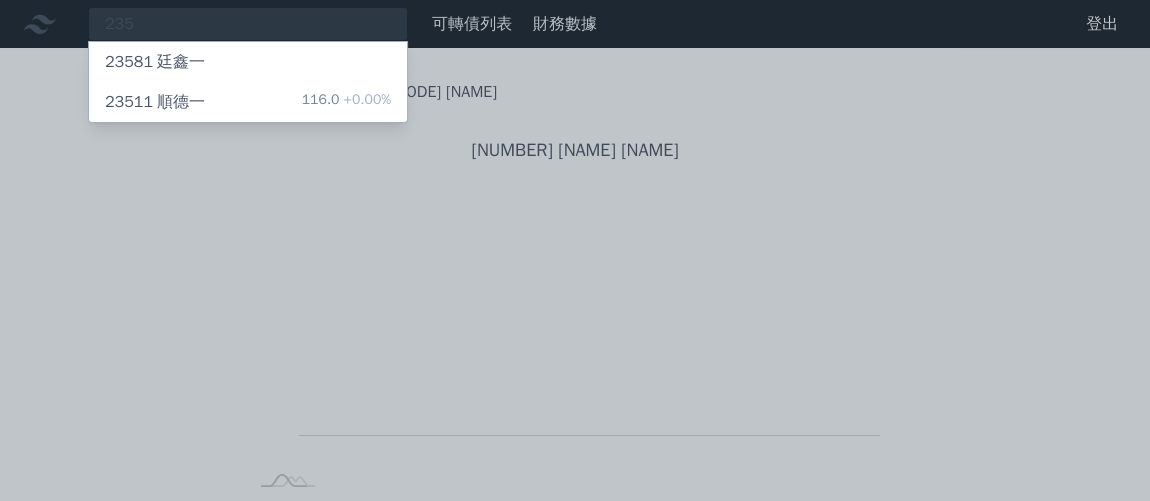 click on "[NUMBER] [NAME] [NAME]
[NUMBER] [PERCENTAGE]" at bounding box center [248, 102] 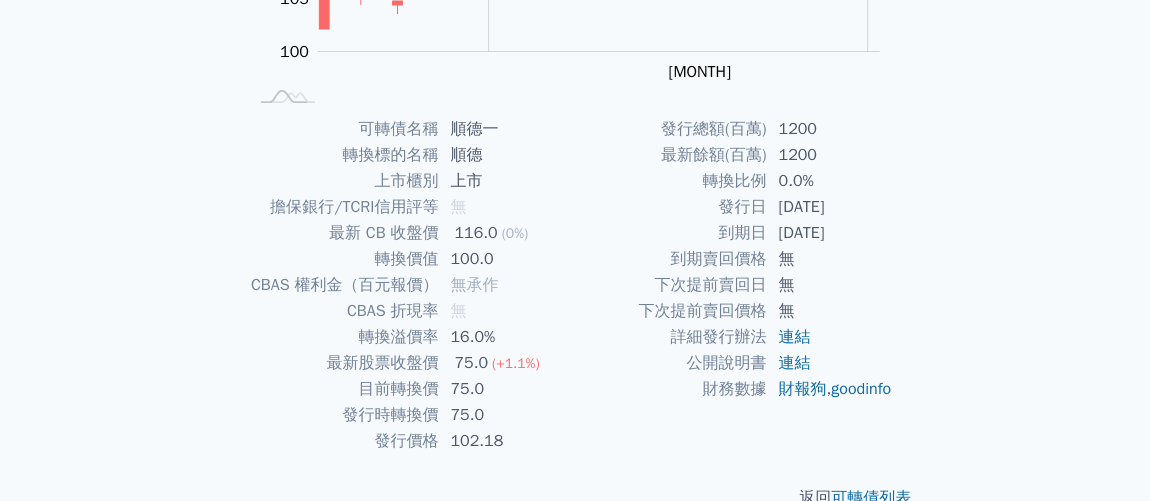 scroll, scrollTop: 424, scrollLeft: 0, axis: vertical 